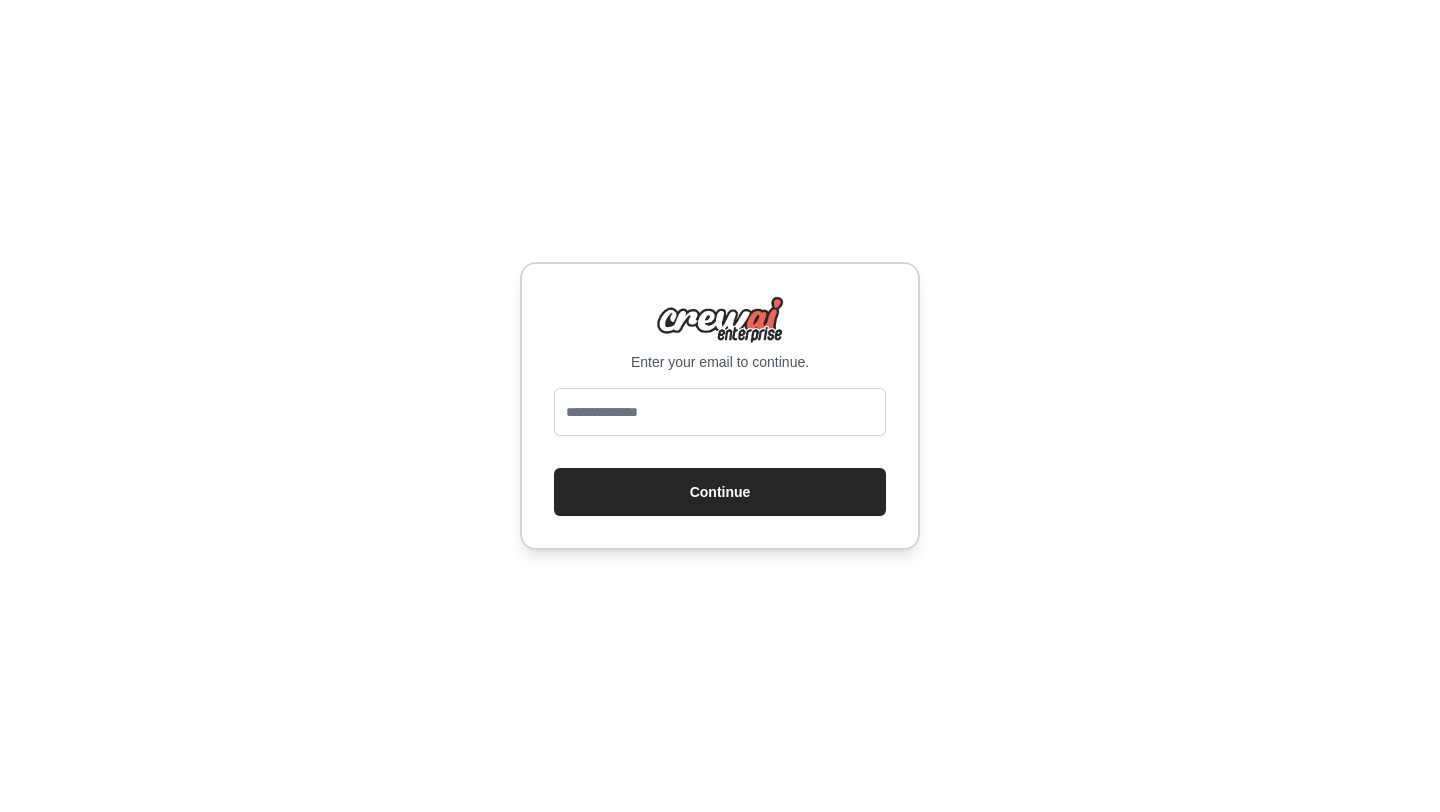 scroll, scrollTop: 0, scrollLeft: 0, axis: both 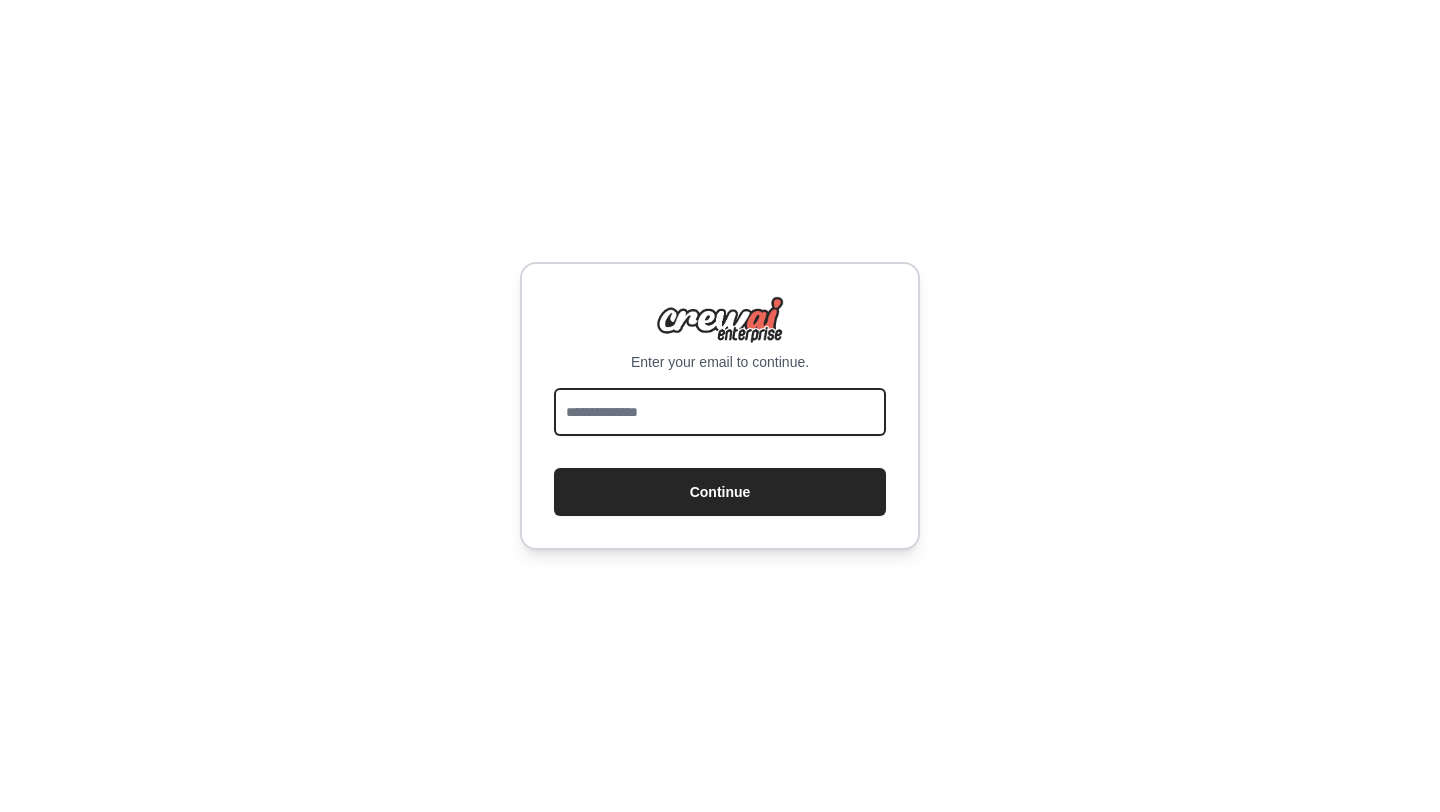 click at bounding box center (720, 412) 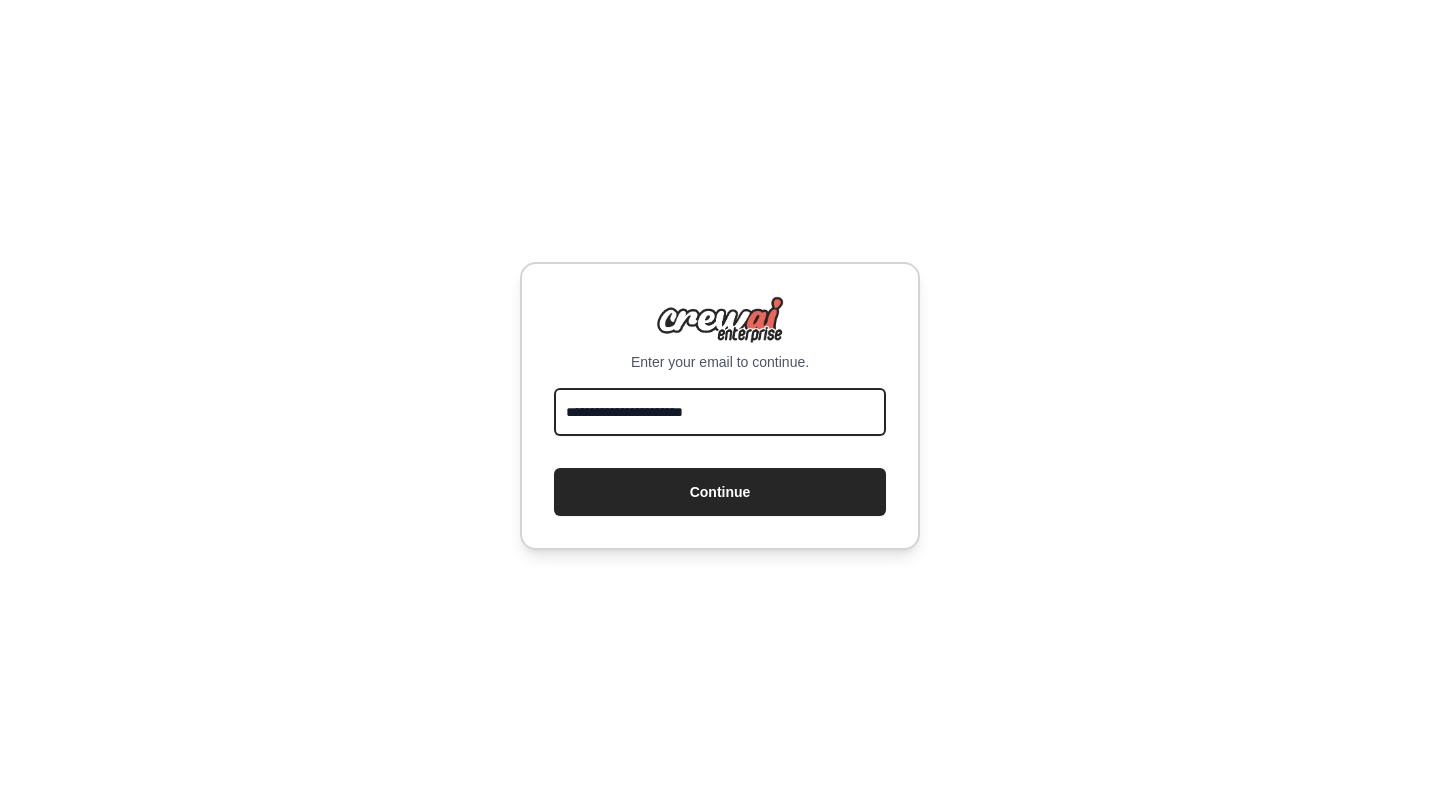 type on "**********" 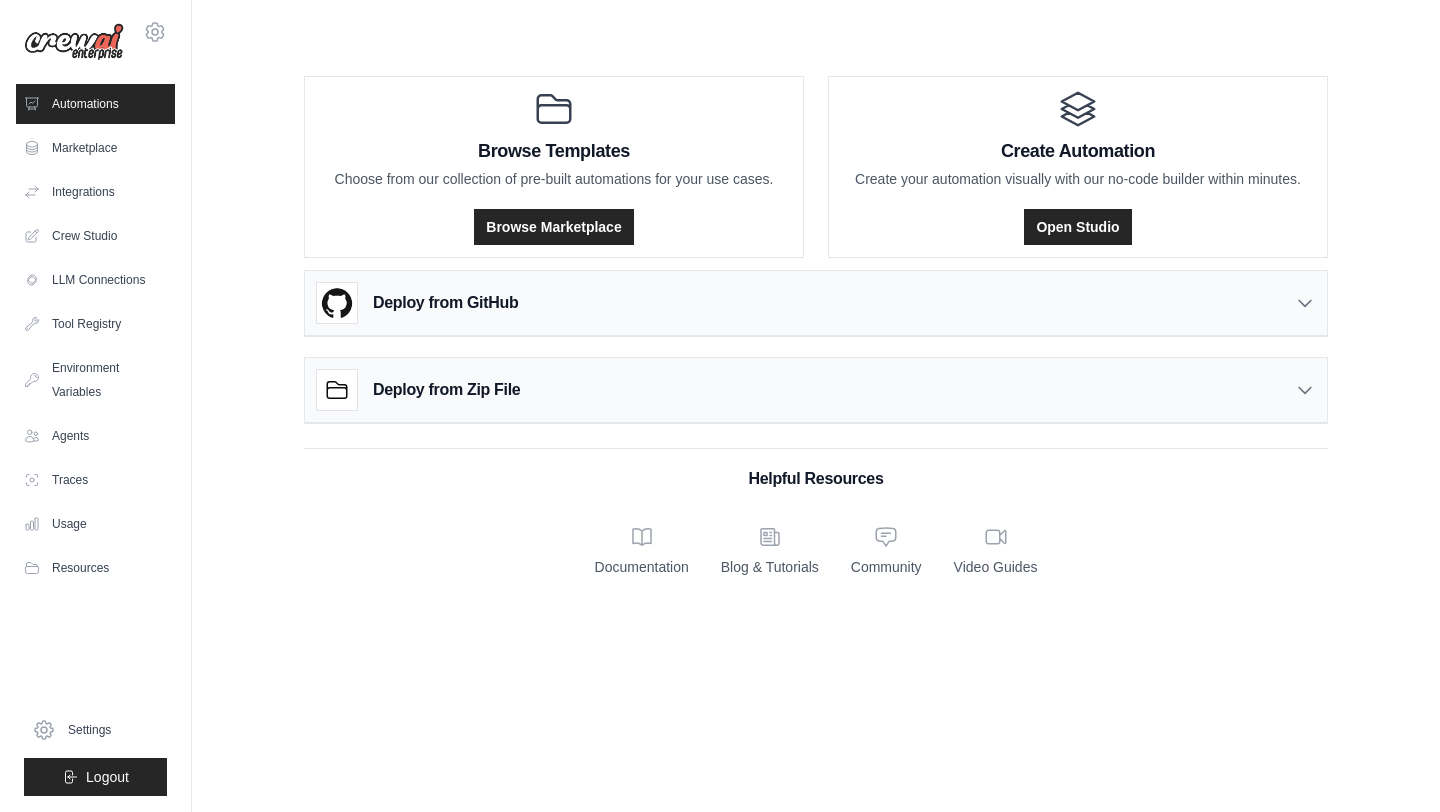 scroll, scrollTop: 0, scrollLeft: 0, axis: both 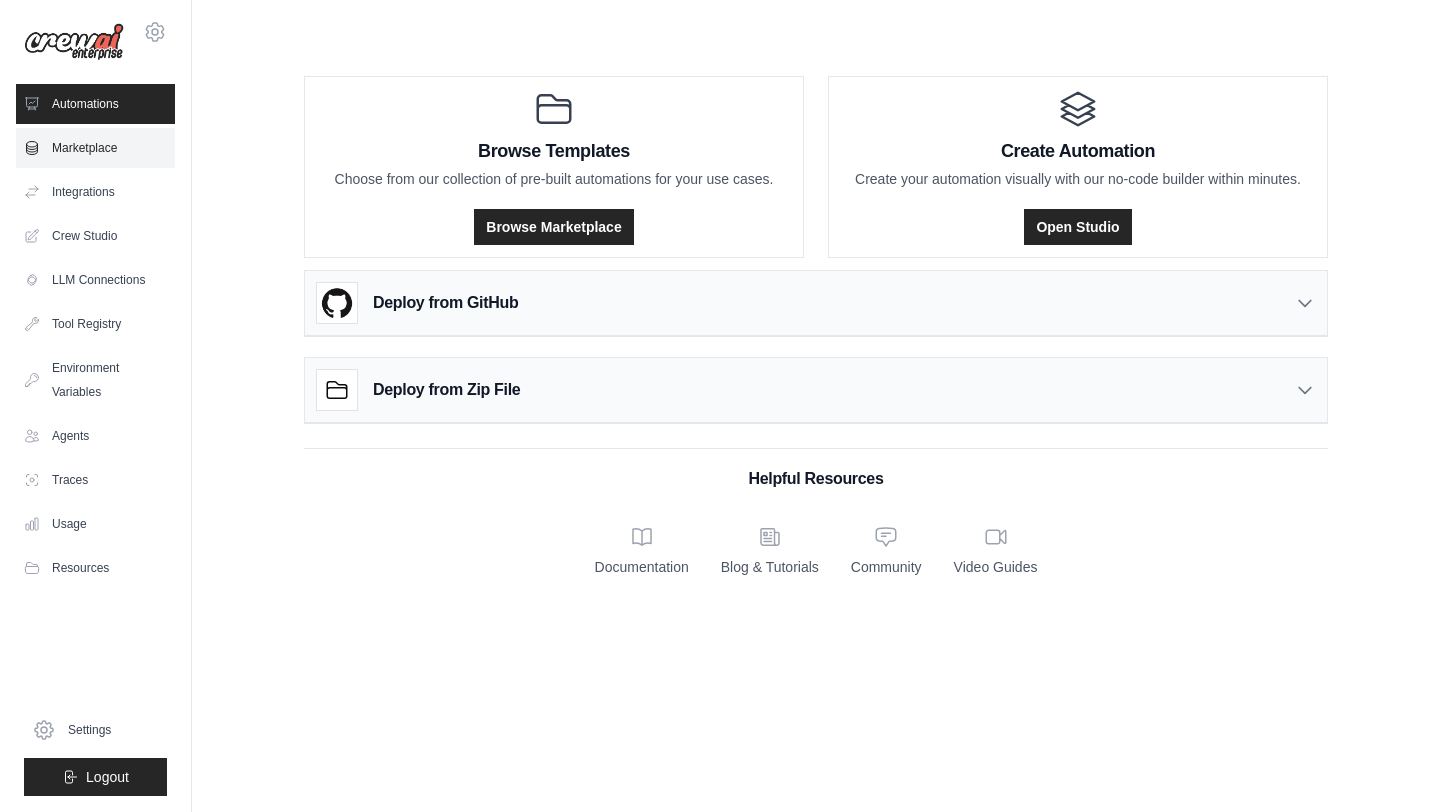 click on "Marketplace" at bounding box center (95, 148) 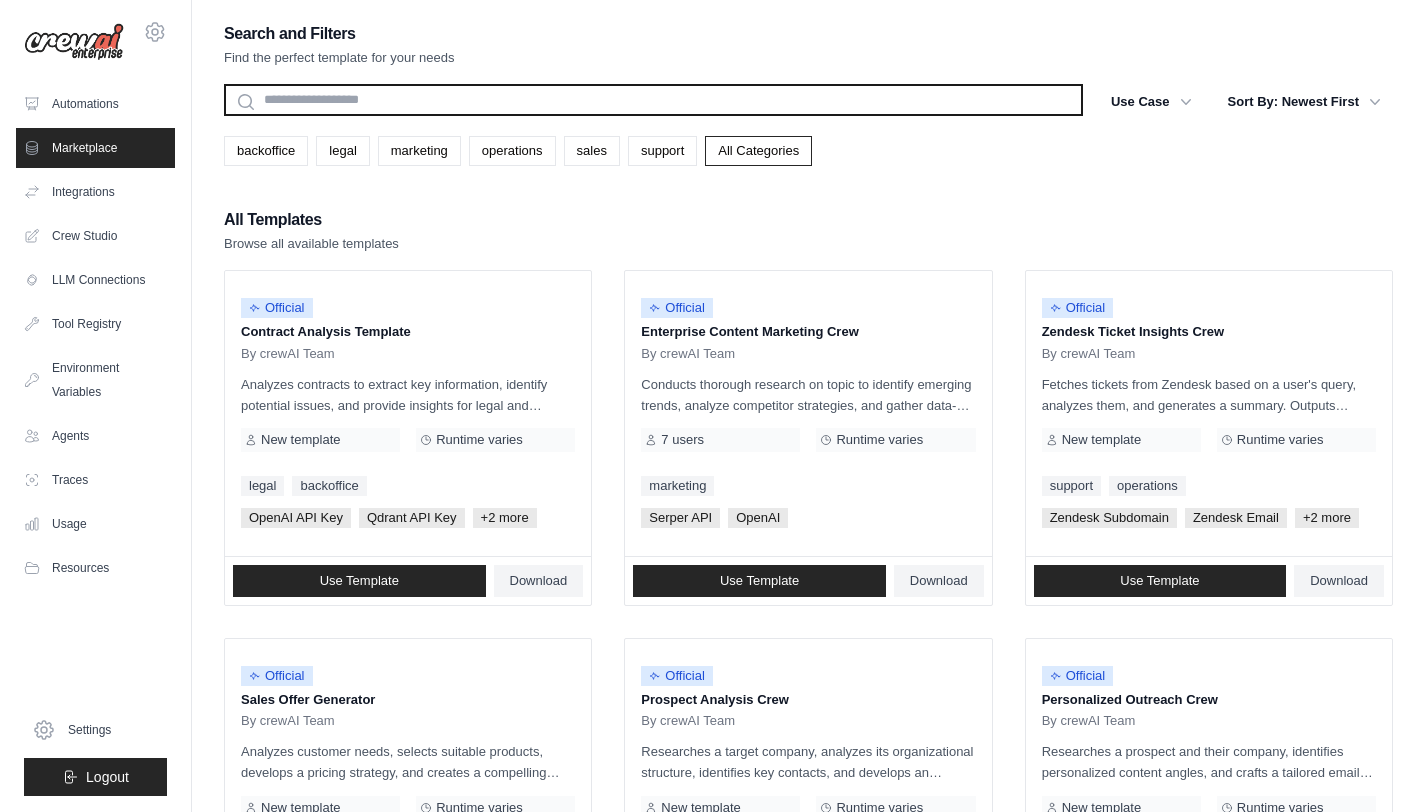 click at bounding box center [653, 100] 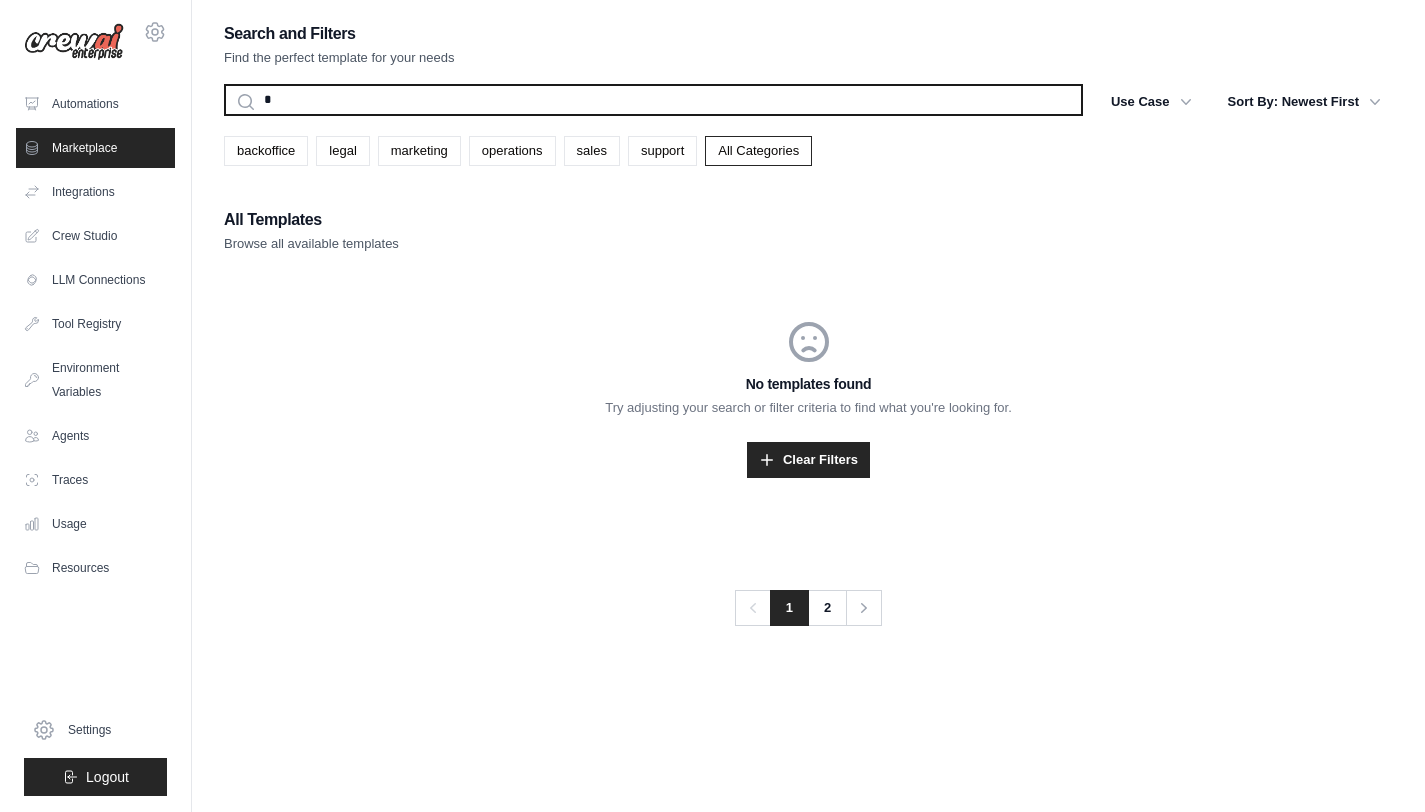 type 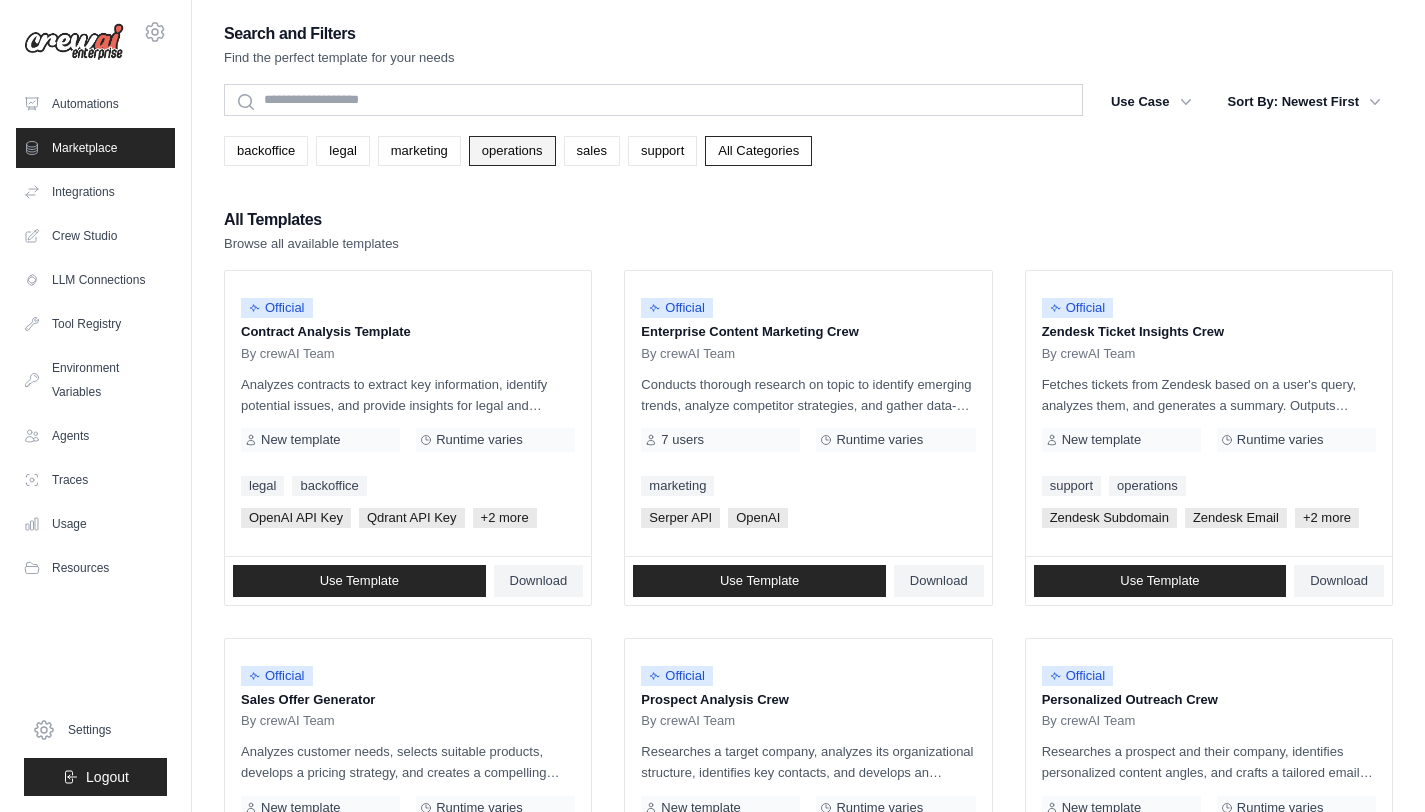 click on "operations" at bounding box center (512, 151) 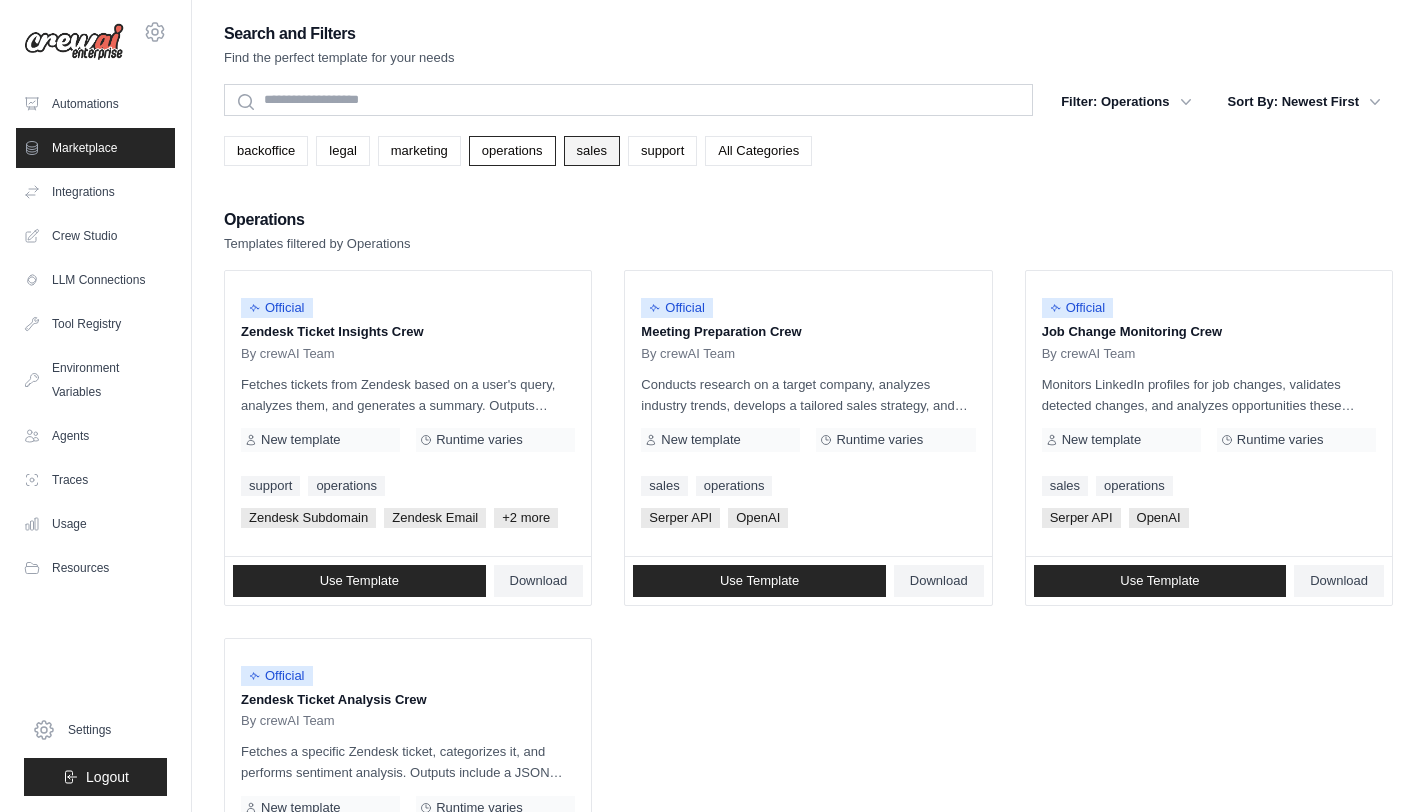 click on "sales" at bounding box center (592, 151) 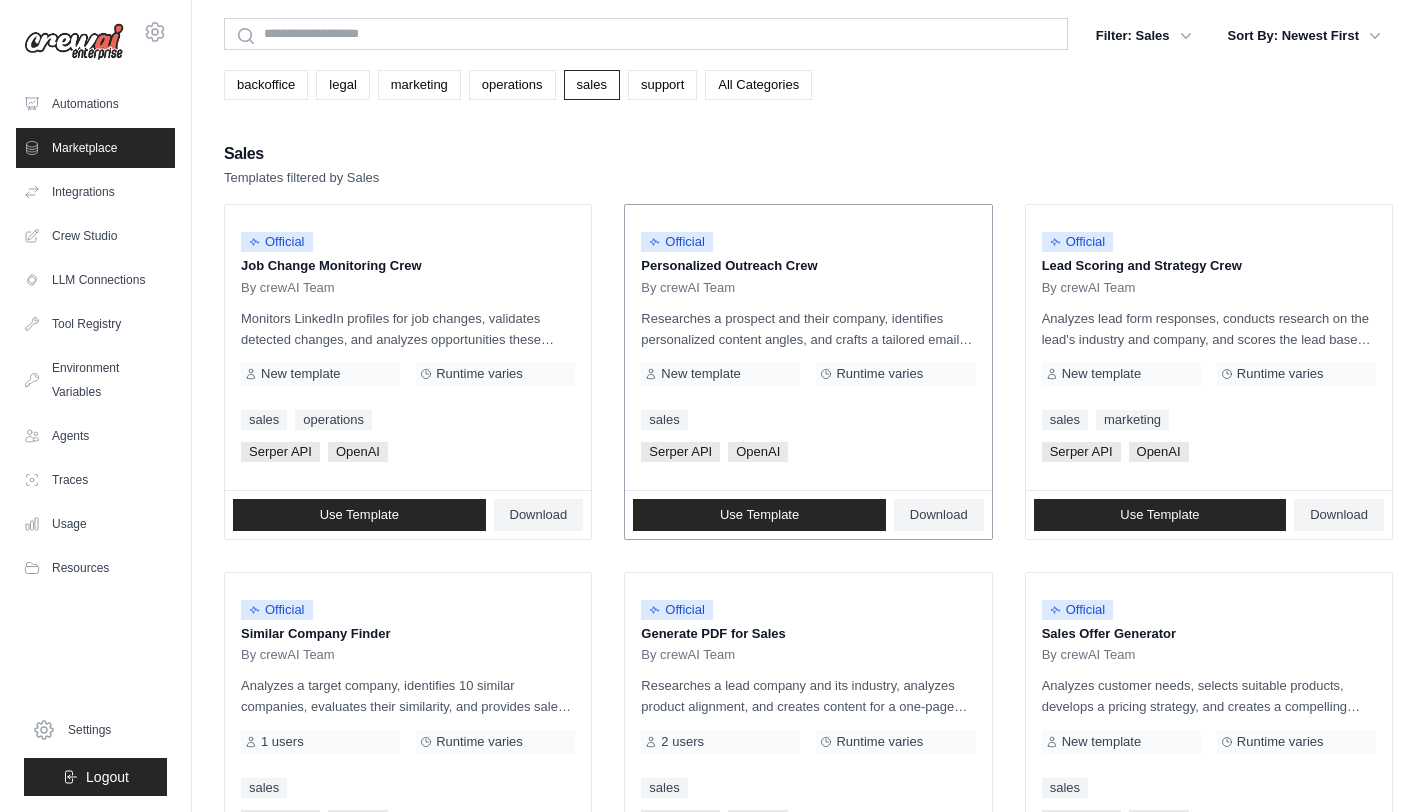 scroll, scrollTop: 0, scrollLeft: 0, axis: both 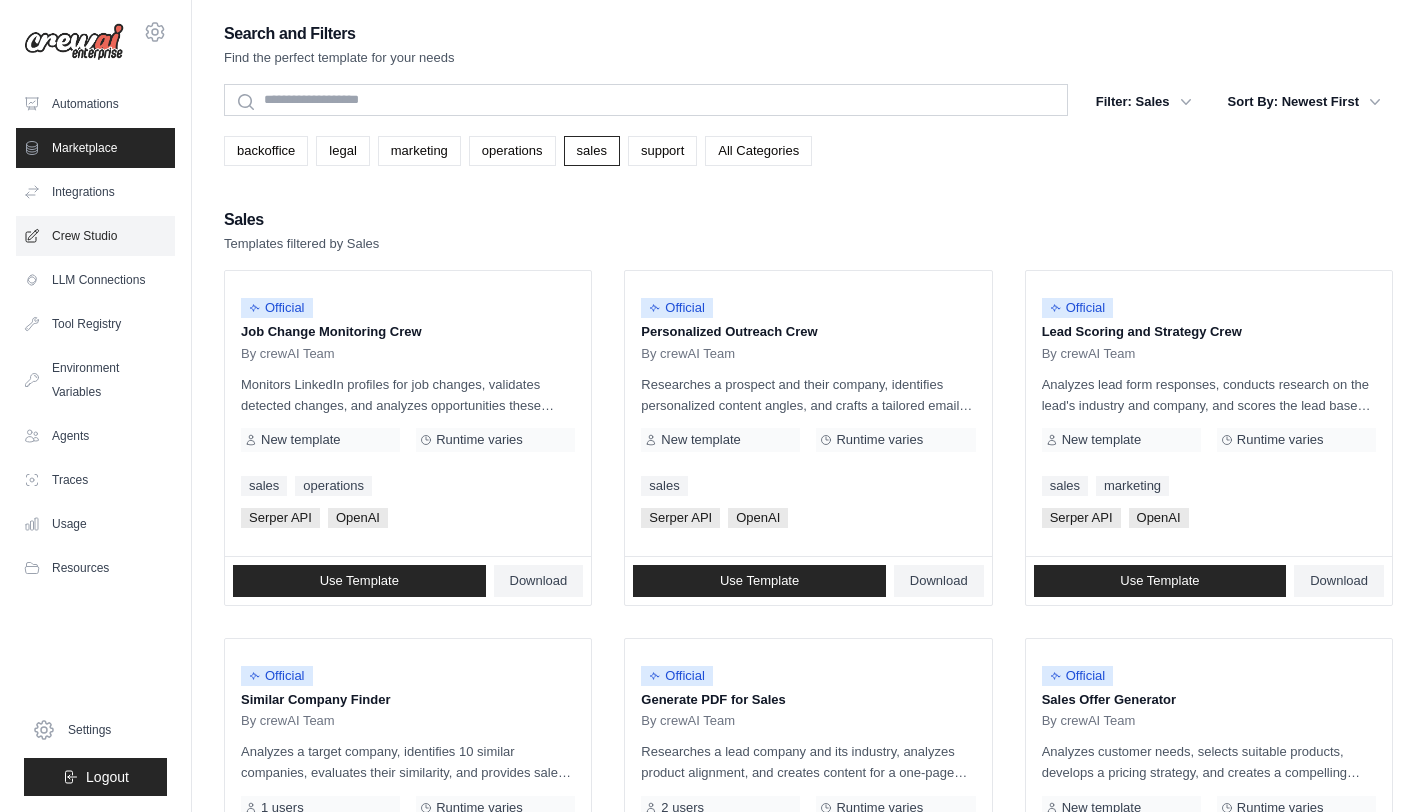 click on "Crew Studio" at bounding box center [95, 236] 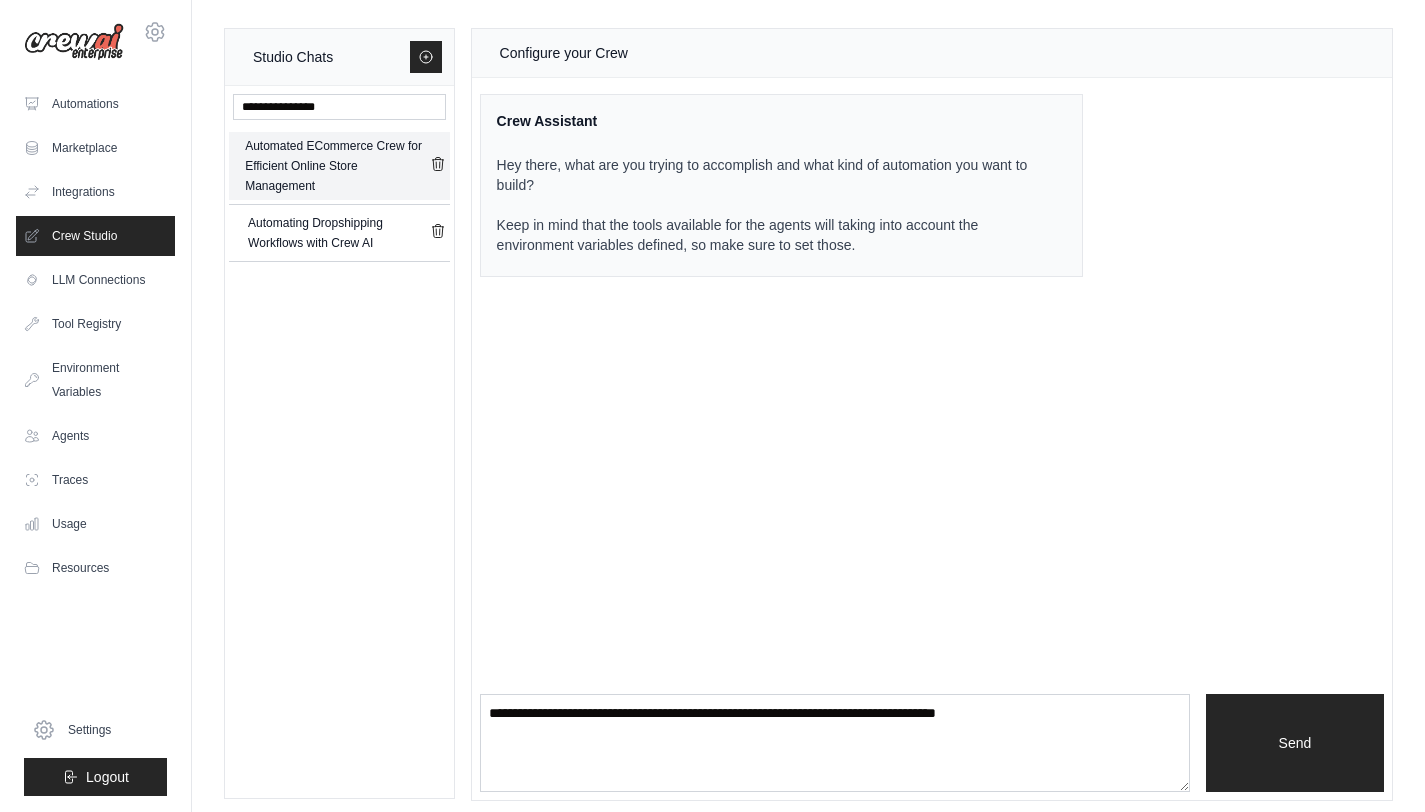 click on "Automated ECommerce Crew for Efficient Online Store Management" at bounding box center (337, 166) 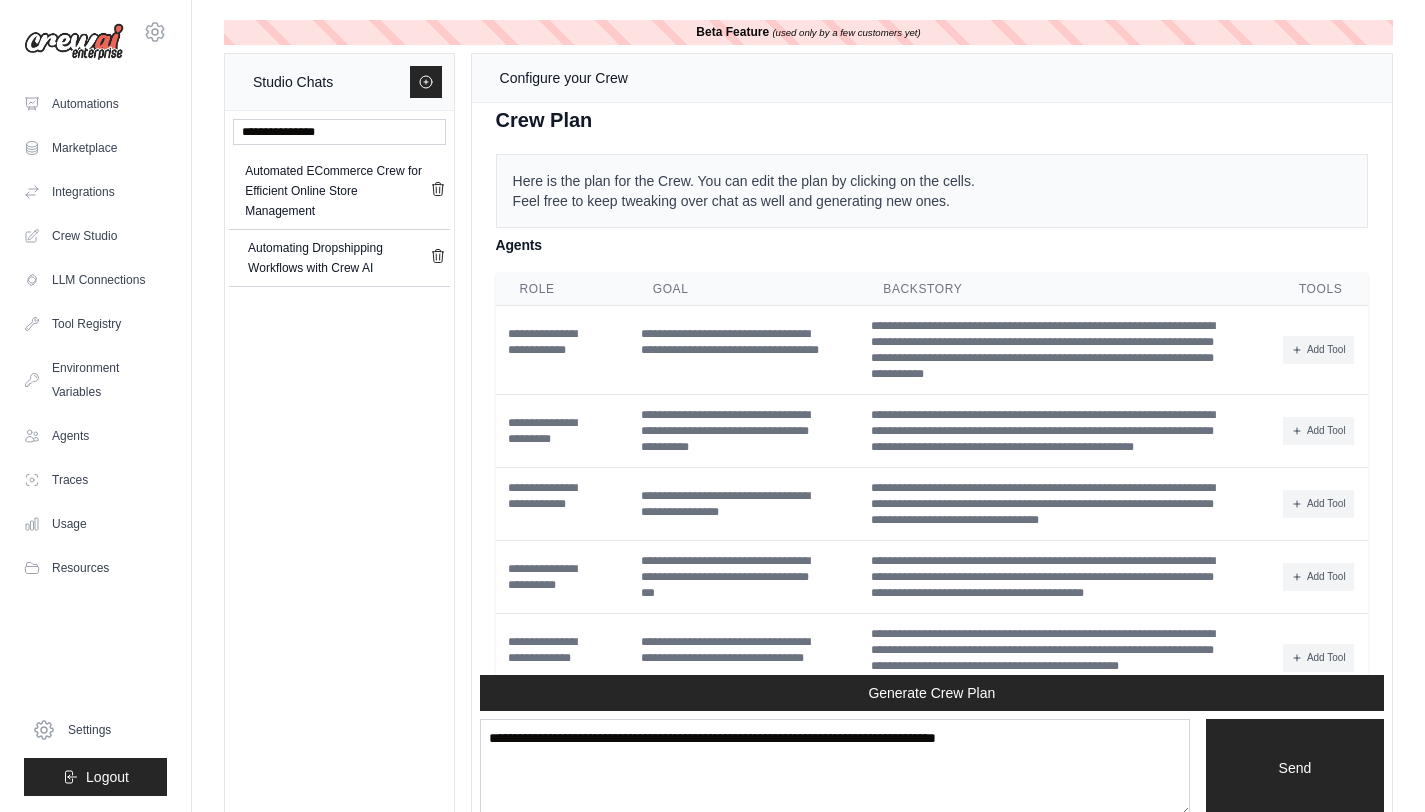 scroll, scrollTop: 4748, scrollLeft: 0, axis: vertical 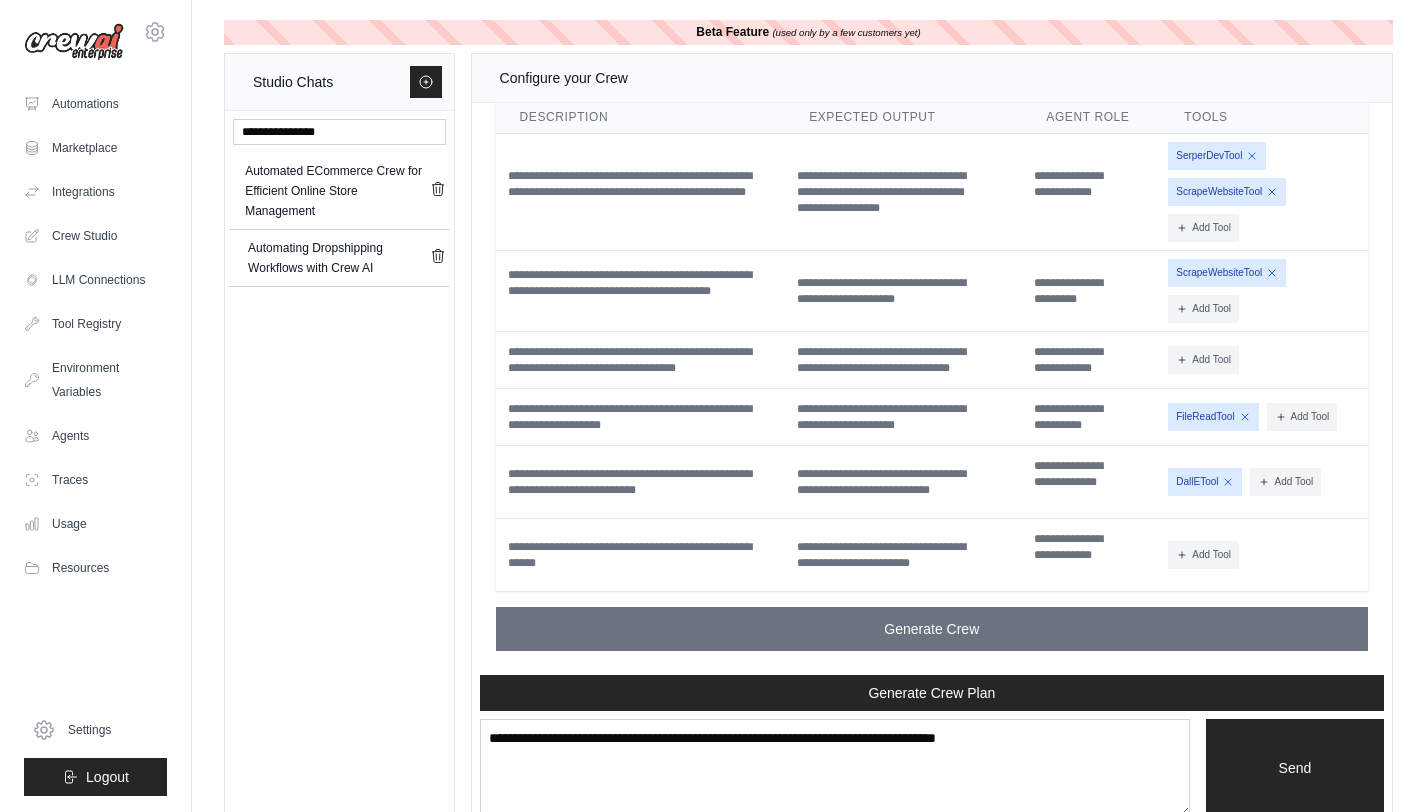 click on "(used only by a few customers yet)" at bounding box center [846, 32] 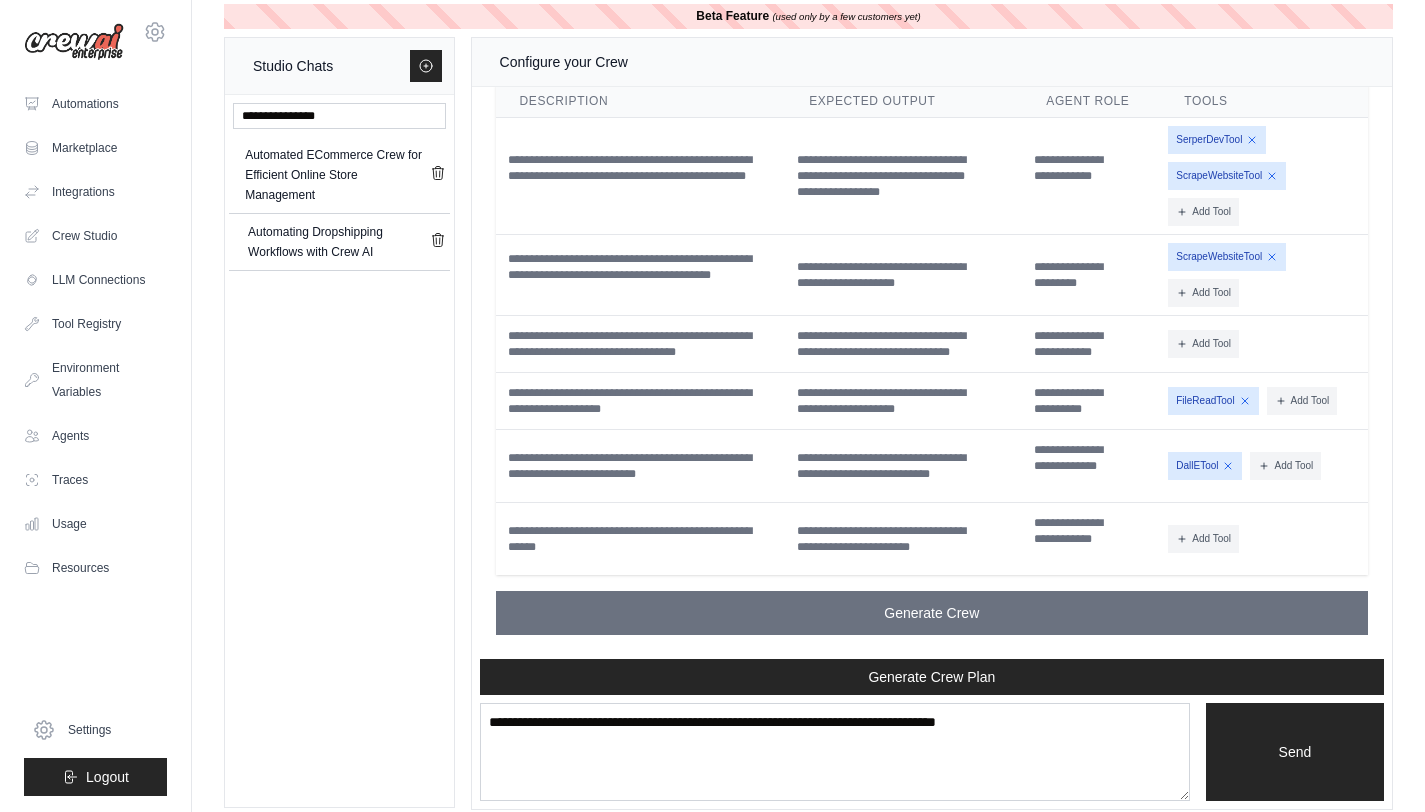 scroll, scrollTop: 0, scrollLeft: 0, axis: both 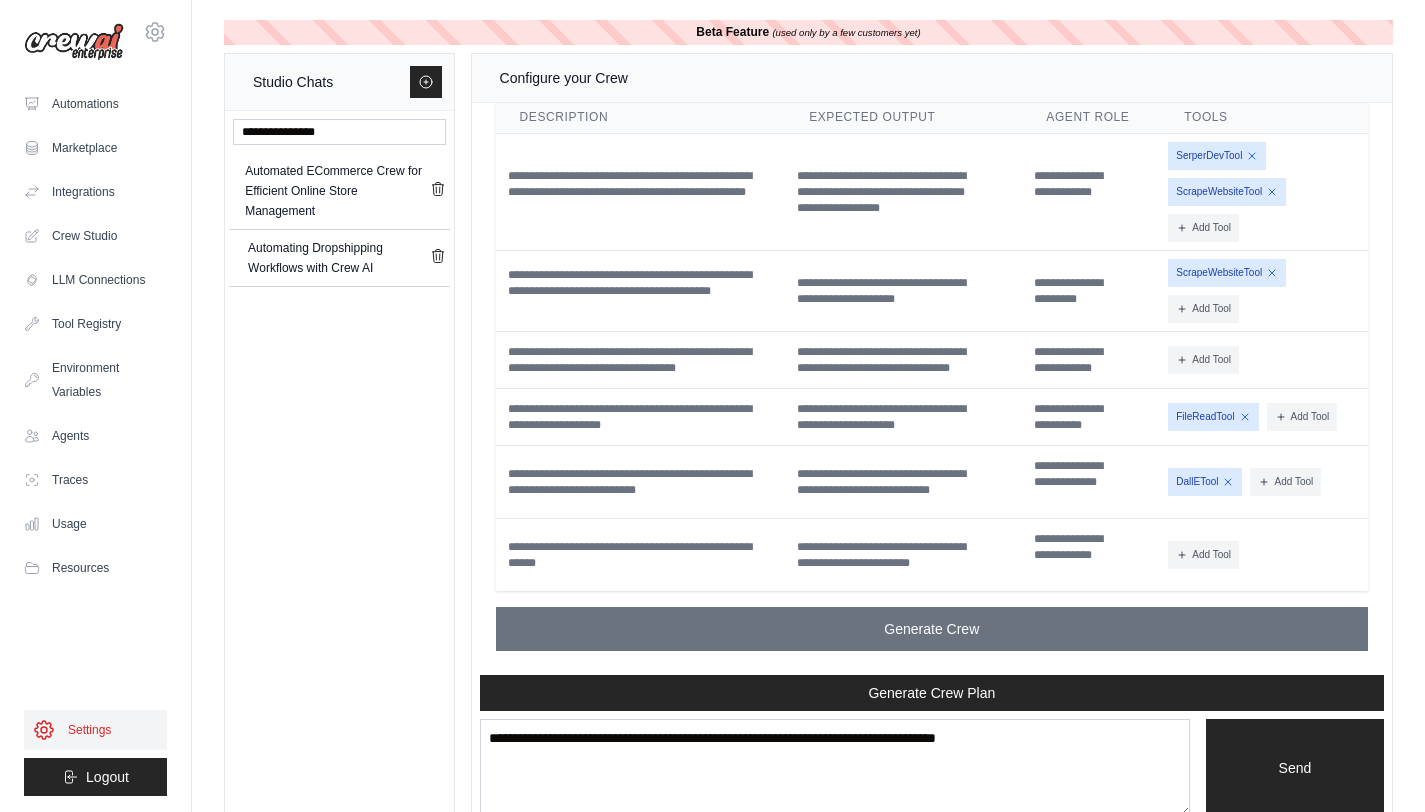 click on "Settings" at bounding box center (95, 730) 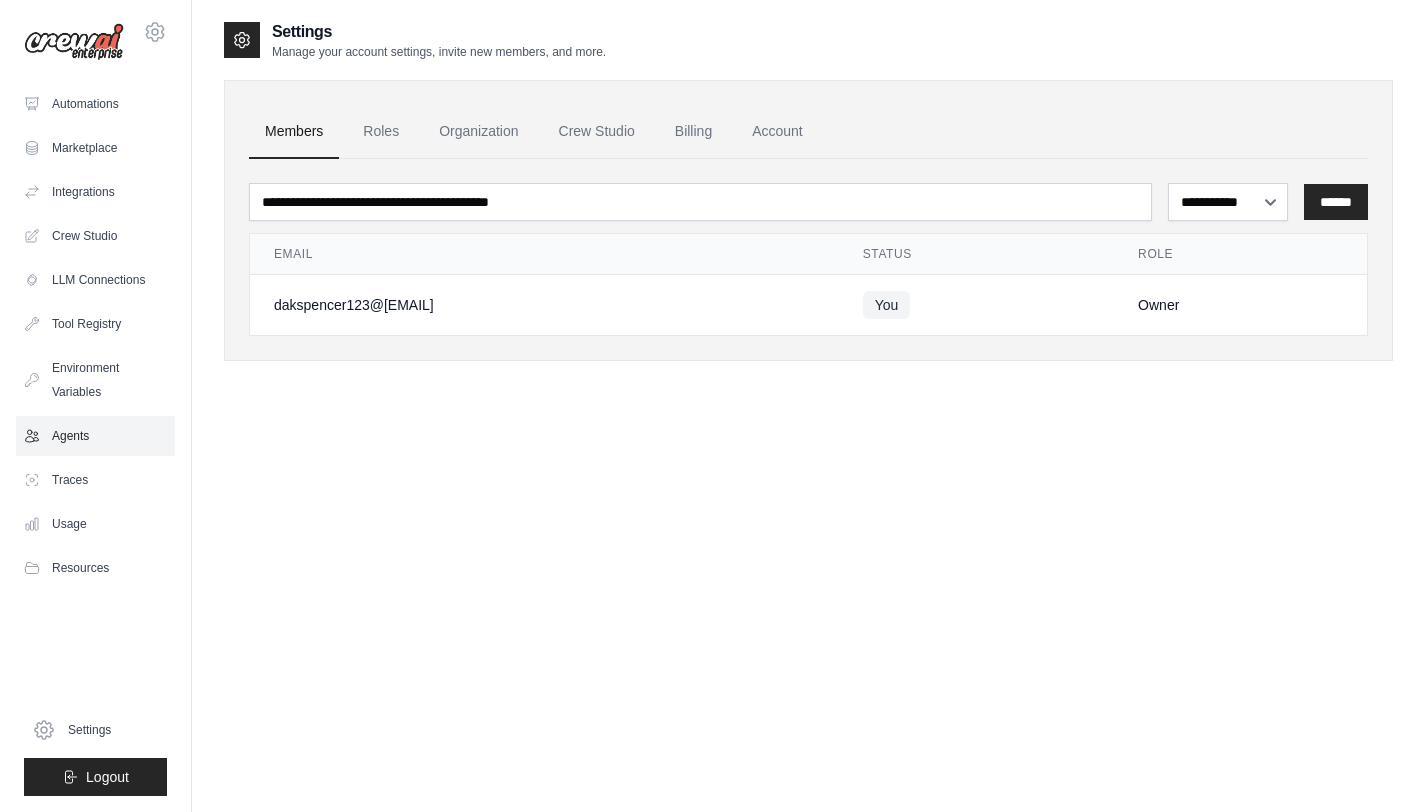 click on "Agents" at bounding box center [95, 436] 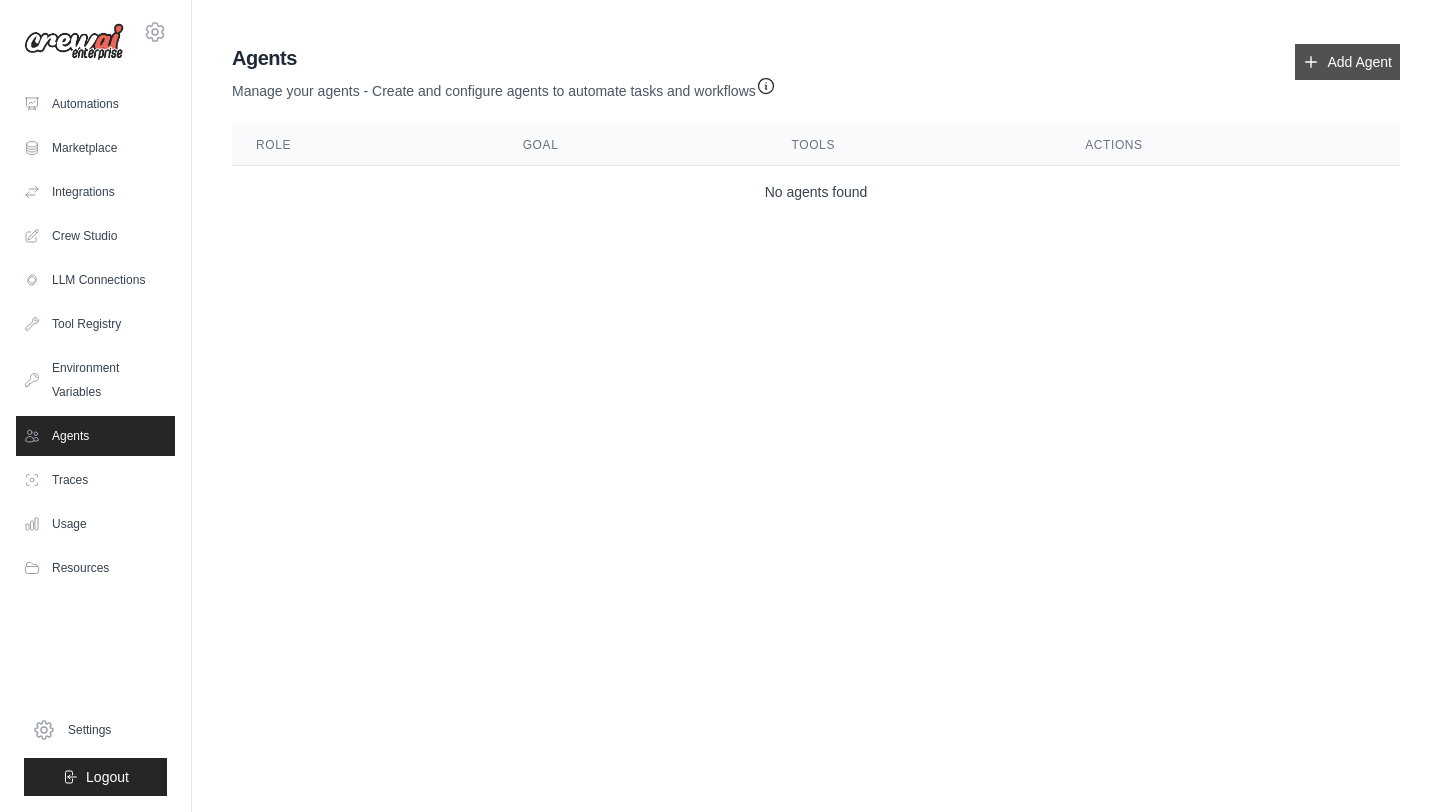 click on "Add Agent" at bounding box center (1347, 62) 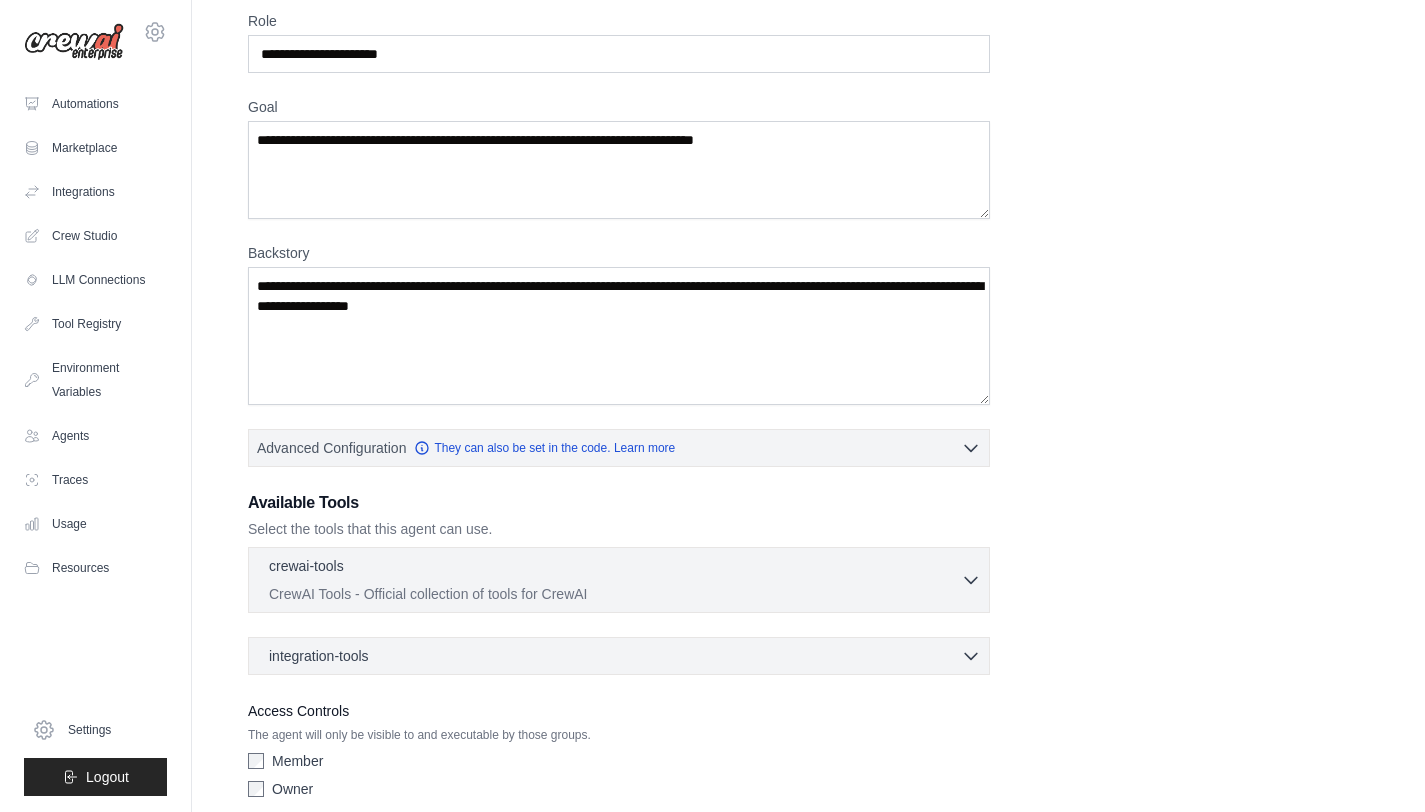 scroll, scrollTop: 171, scrollLeft: 0, axis: vertical 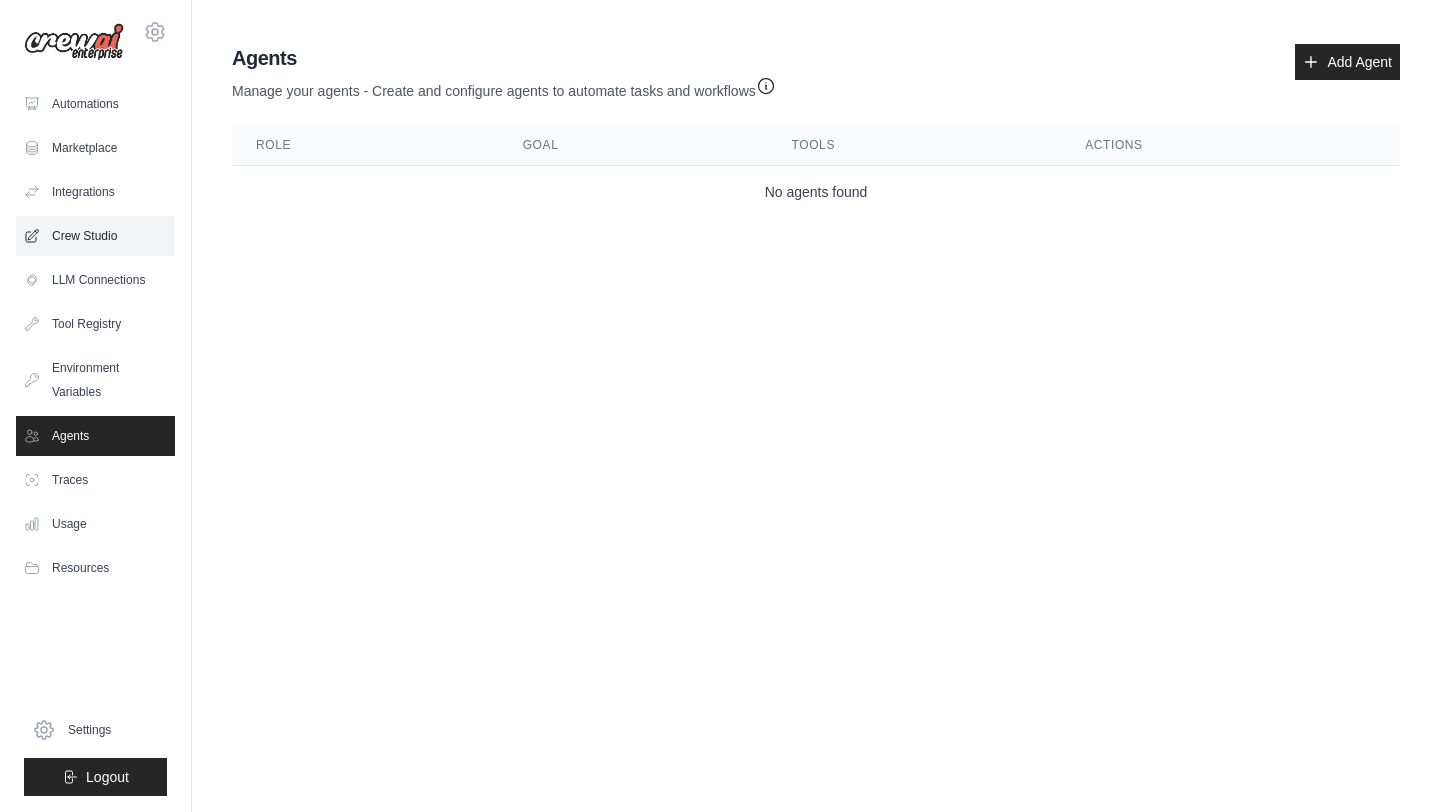 click on "Crew Studio" at bounding box center (95, 236) 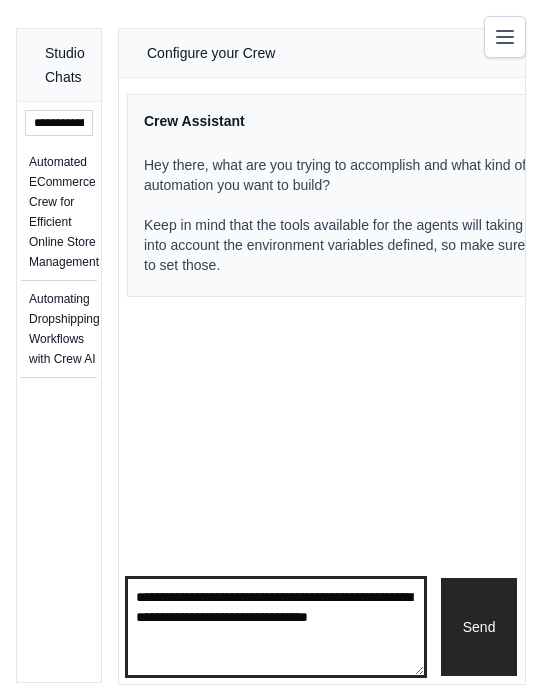 click at bounding box center [276, 627] 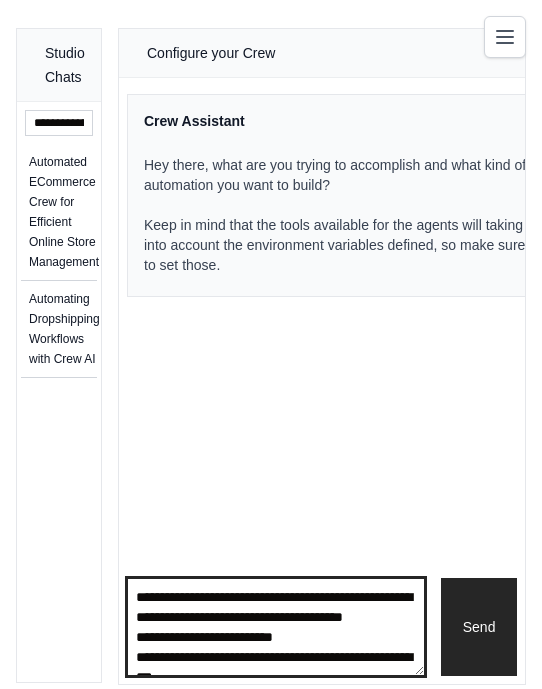scroll, scrollTop: 5610, scrollLeft: 0, axis: vertical 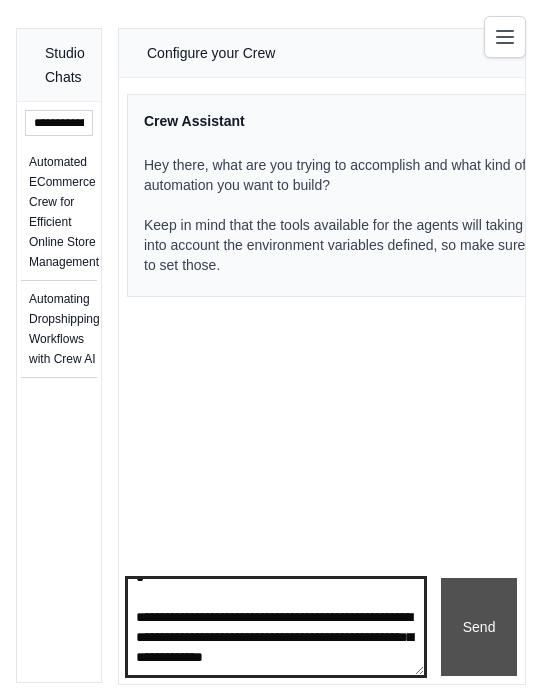 type on "**********" 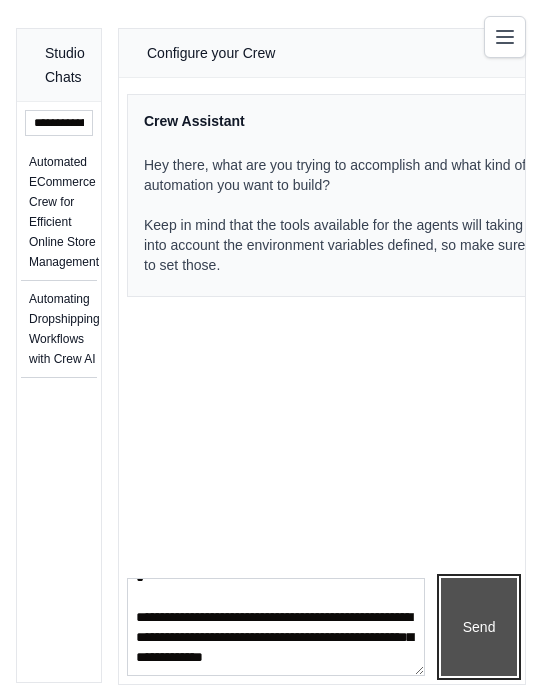 click on "Send" at bounding box center (479, 627) 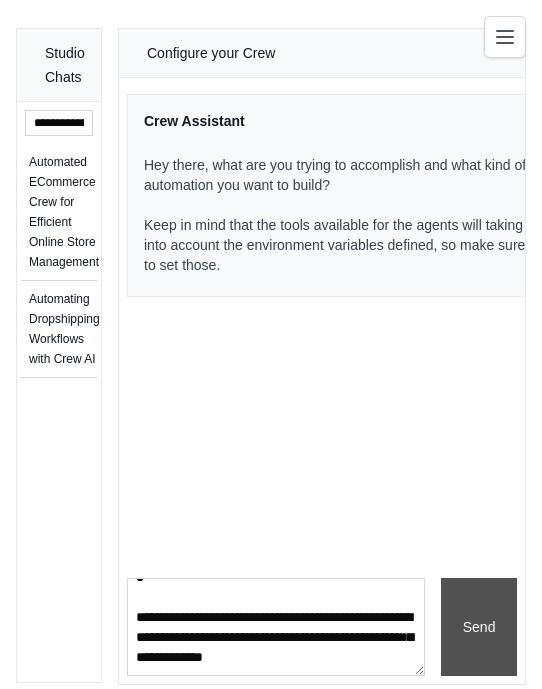 scroll, scrollTop: 0, scrollLeft: 0, axis: both 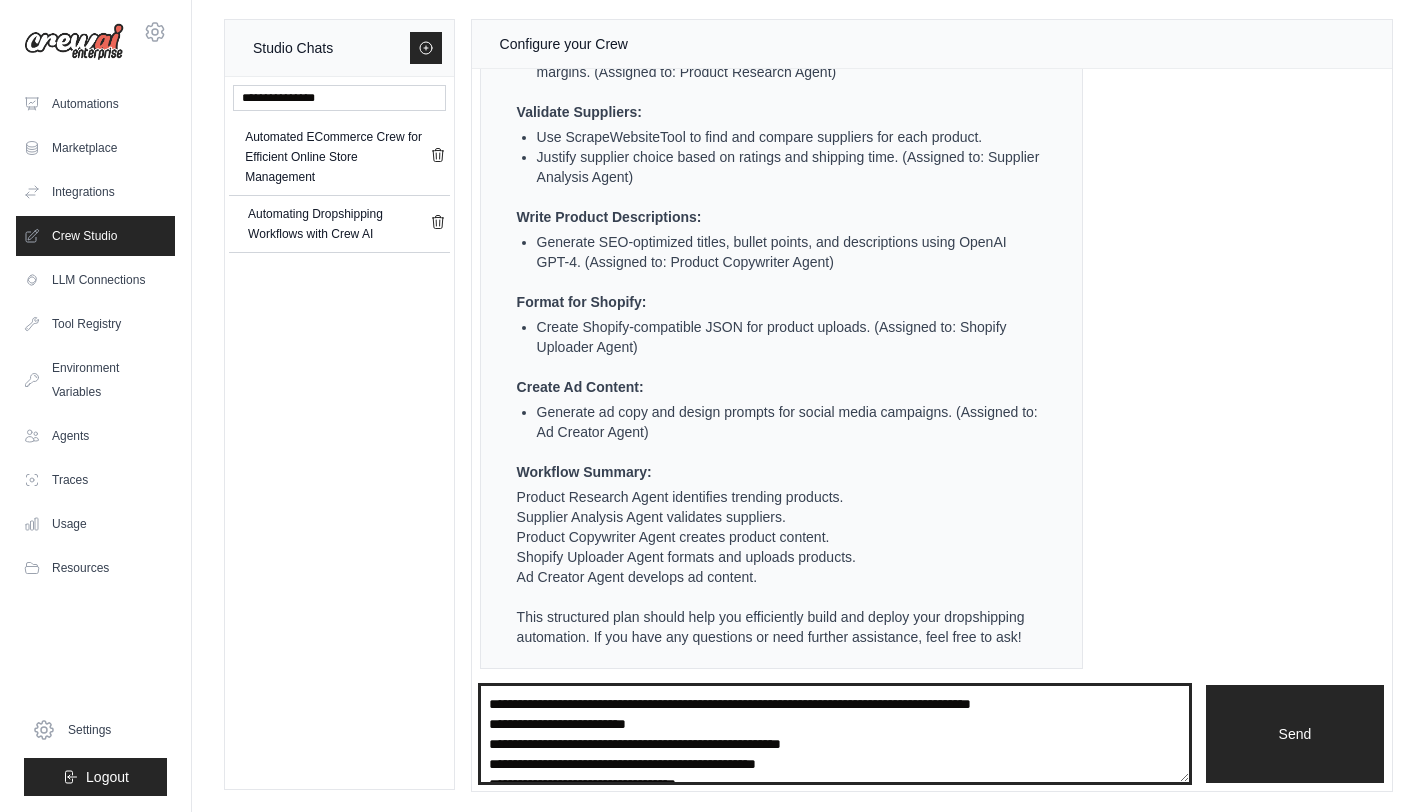 click at bounding box center [835, 734] 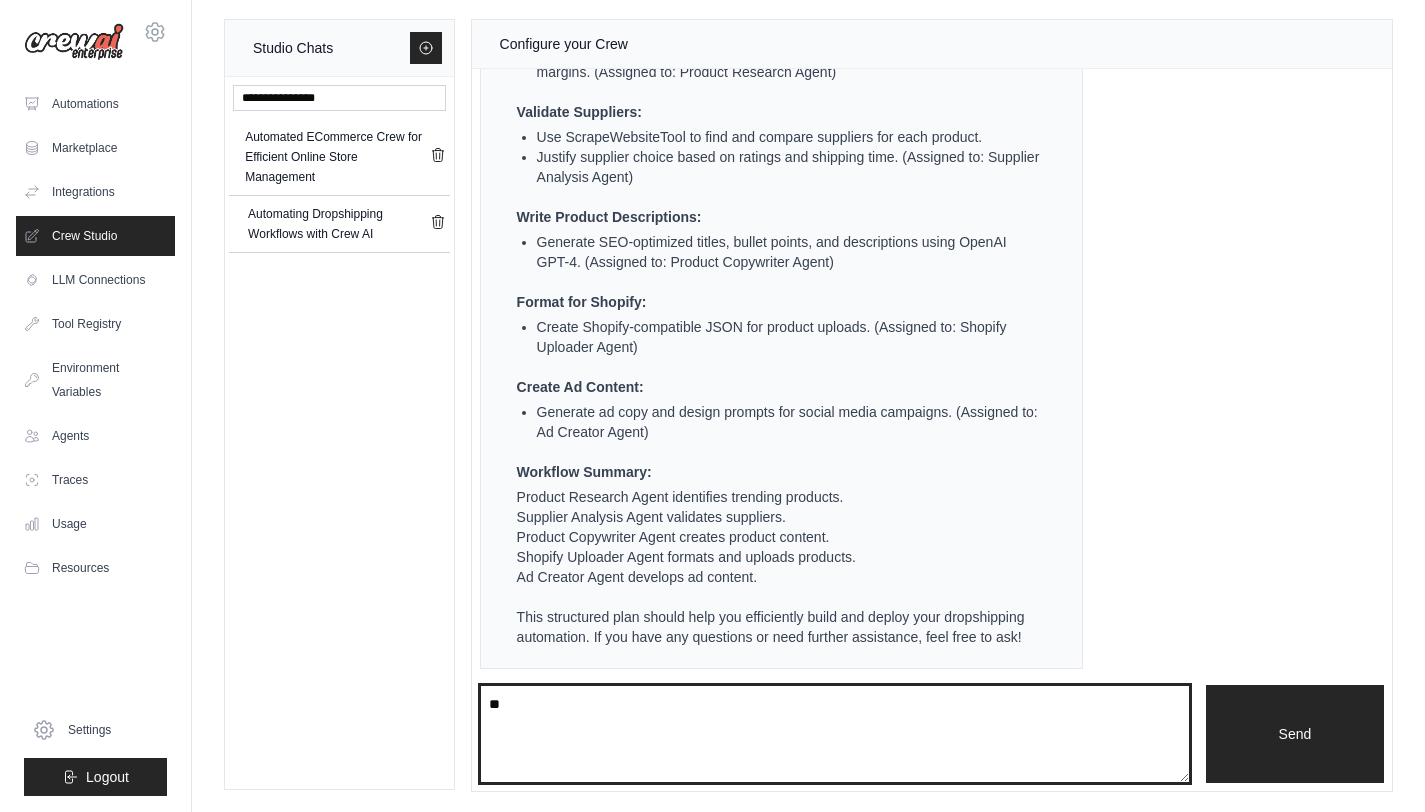 type on "*" 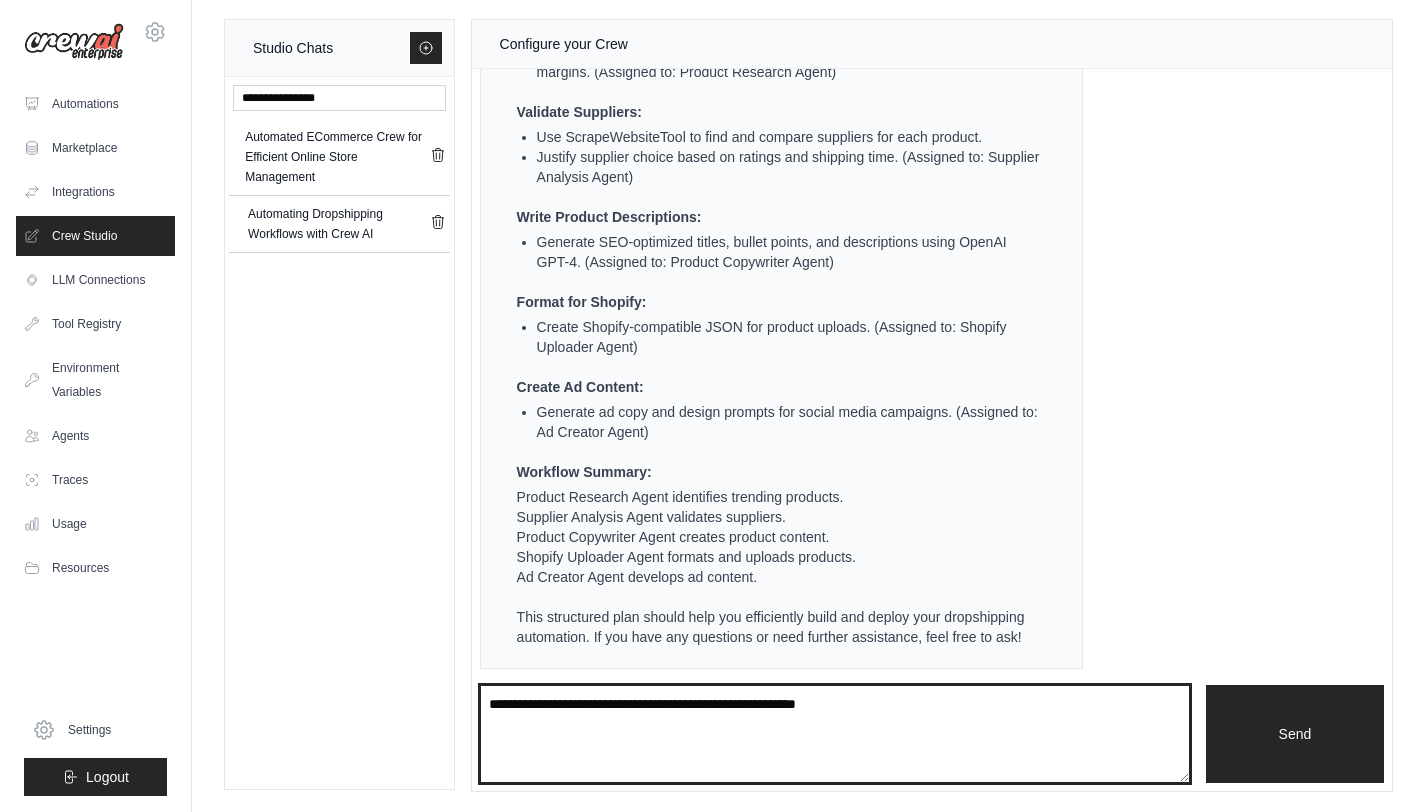 type on "**********" 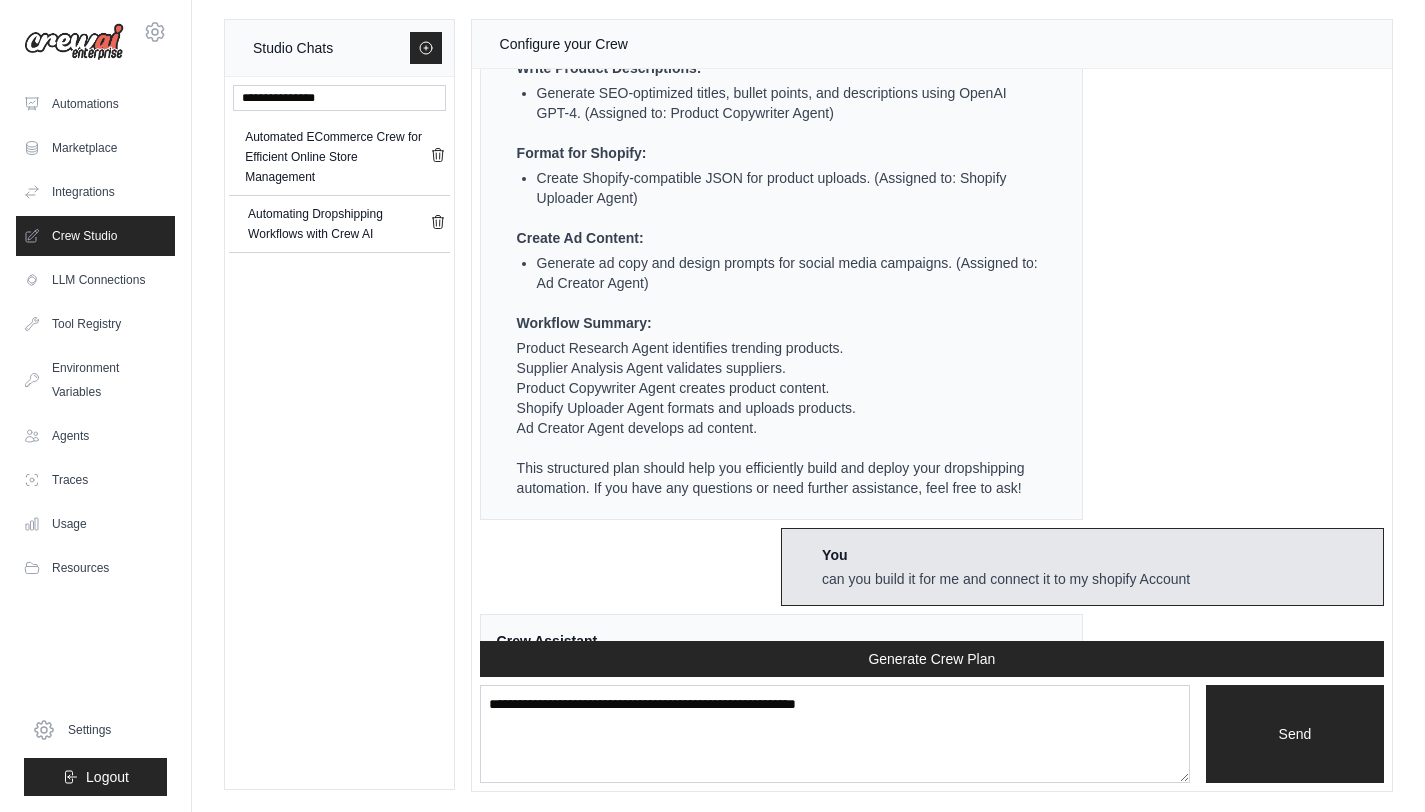 scroll, scrollTop: 6806, scrollLeft: 0, axis: vertical 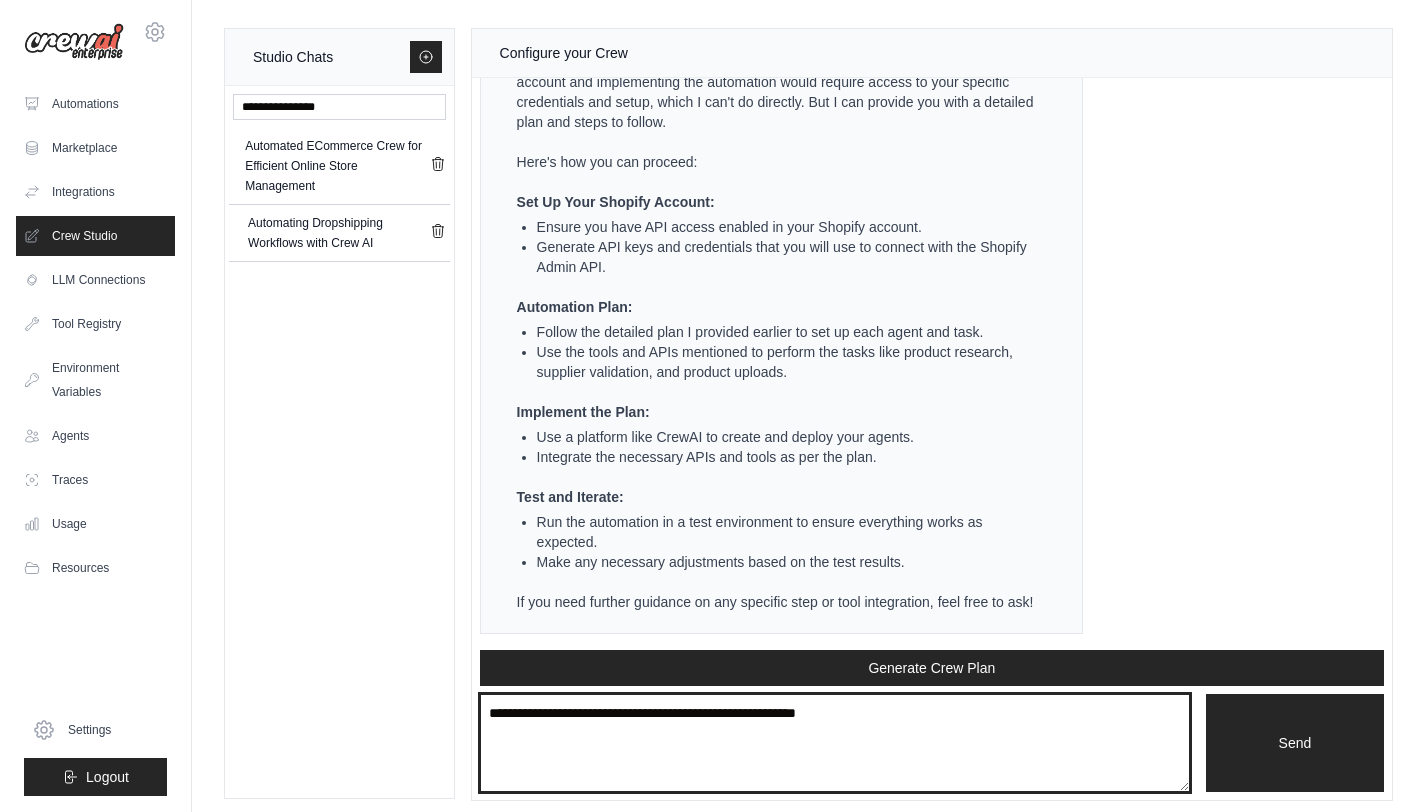 click on "**********" at bounding box center (835, 743) 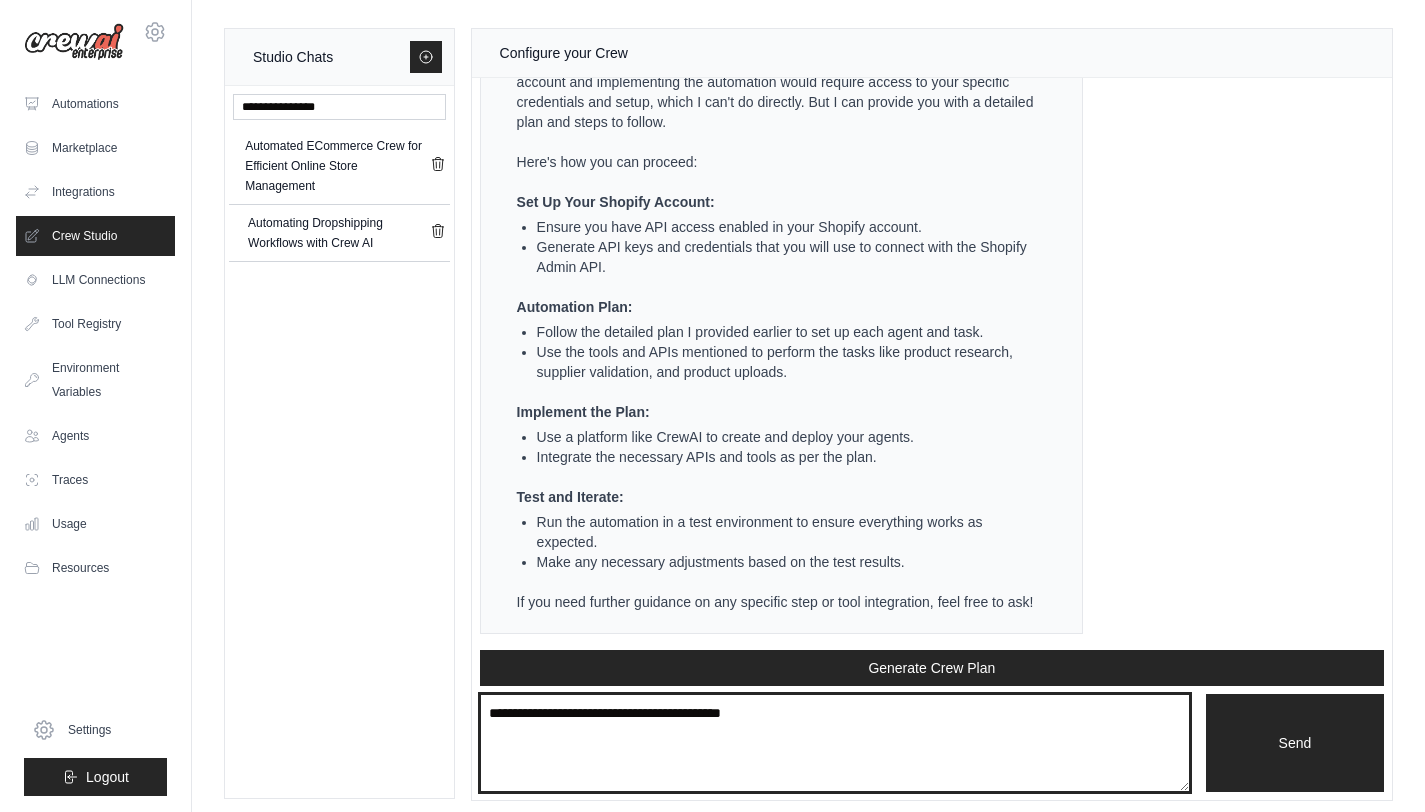type on "**********" 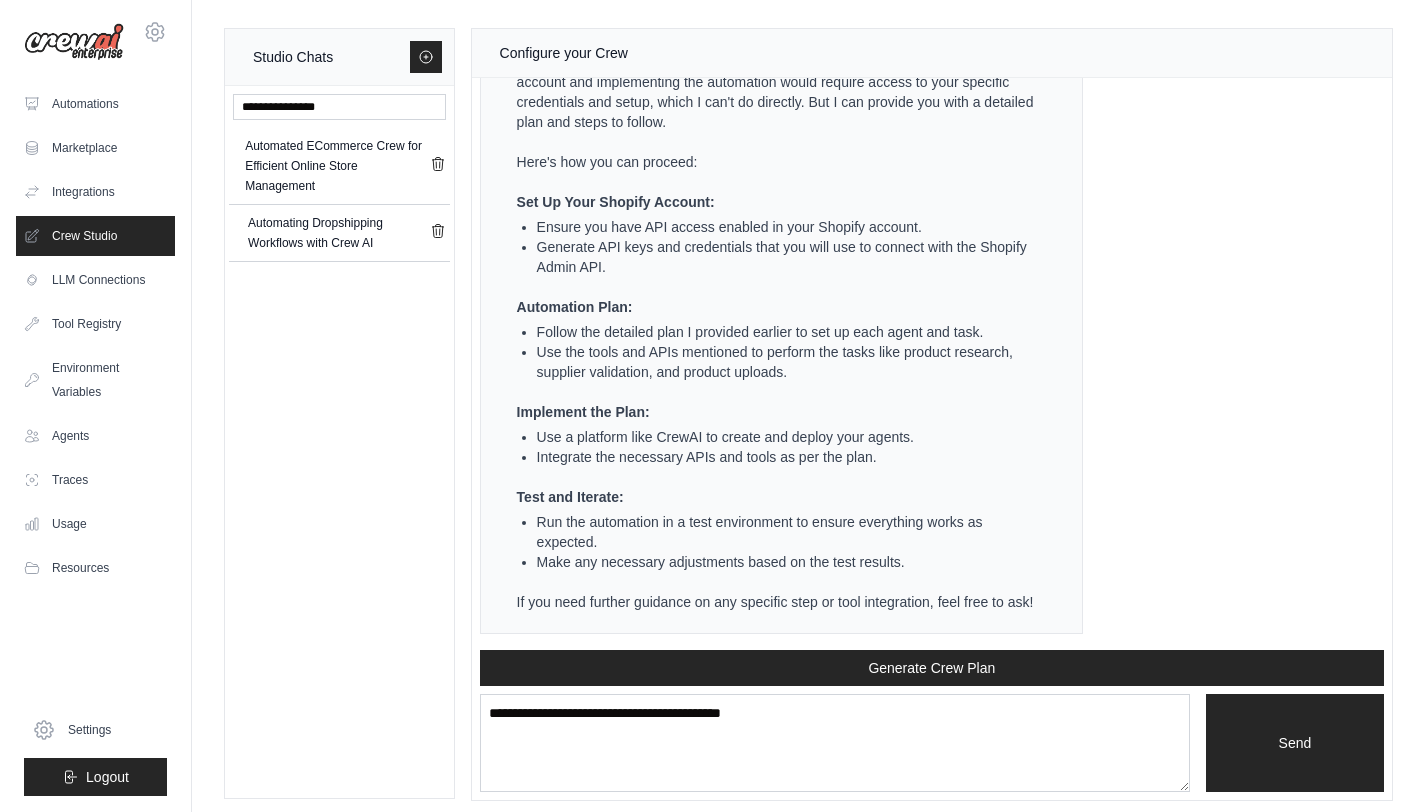 scroll, scrollTop: 6936, scrollLeft: 0, axis: vertical 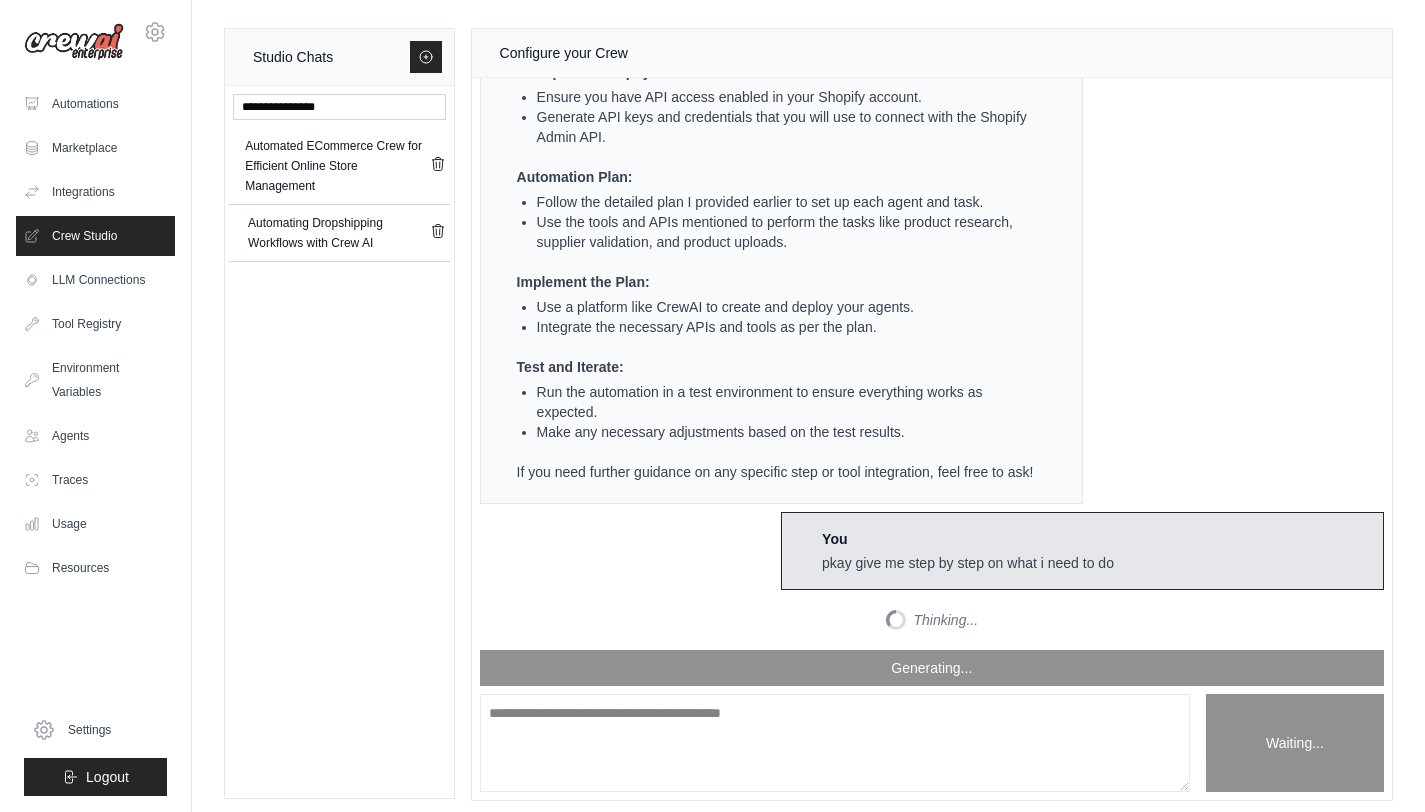 click 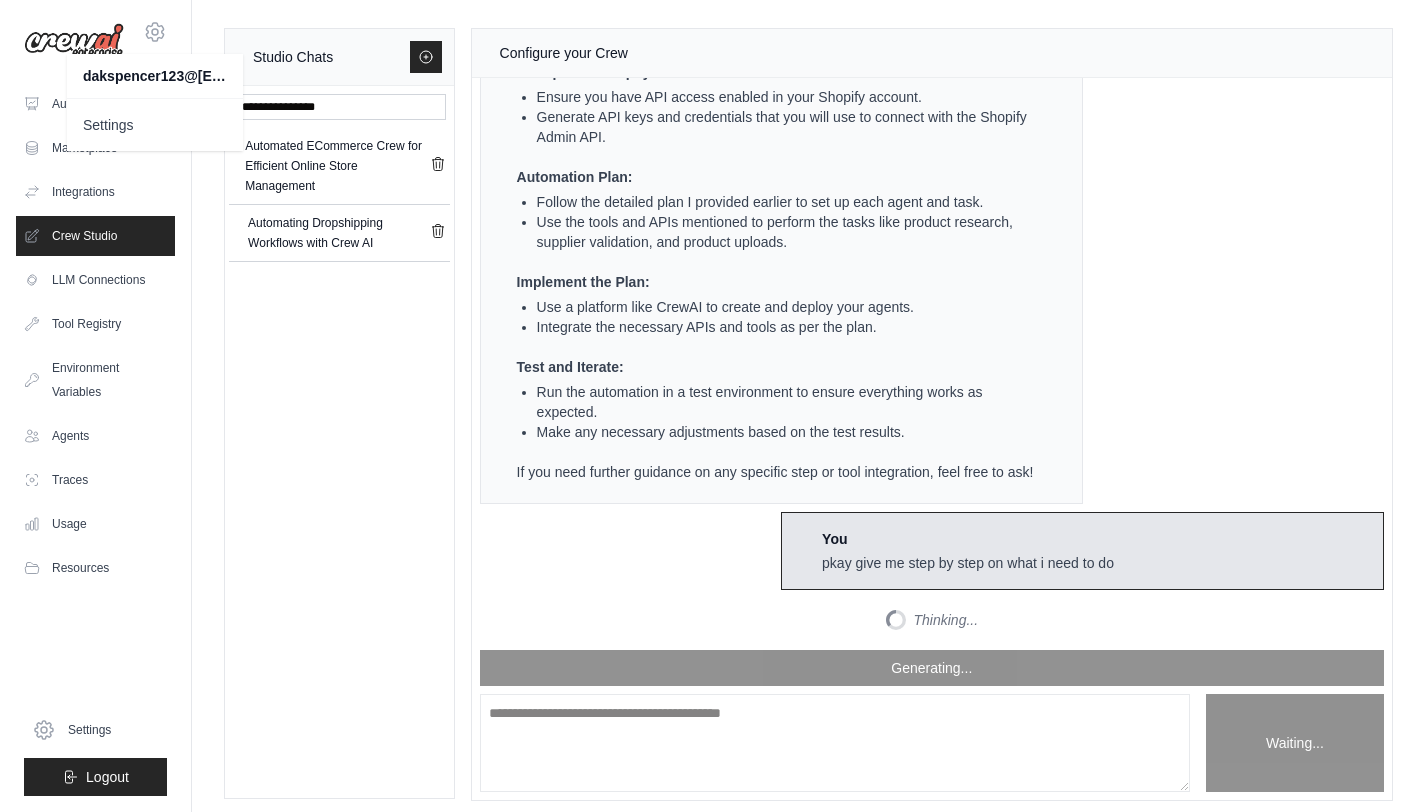 click on "Crew Assistant Hey there, what are you trying to accomplish and what kind of automation you want to build? Keep in mind that the tools available for the agents will taking into account the environment variables defined, so make sure to set those. You Absolutely — here is a fully detailed description of the dropshipping Crew AI system, including:     1.    Project Objective     2.    Agent Roles (title, backstory, responsibilities)     3.    Tasks (description, expected output, logic)     4.    Tools needed for each agent     5.    Flow from start to finish You can use this as a blueprint for your project or paste it into CrewAI’s onboarding form. ⸻ 🧠 Project Objective (Full Description) The goal is to reduce my manual workload by 90% while increasing product discovery speed, marketing quality, and store update frequency. ⸻ 🧑‍💼 Agent 1: Product Research Agent 🔹 Role: Title: Product Trend Researcher 📋 Responsibilities: 📤 Output: [   {   }," at bounding box center (932, 364) 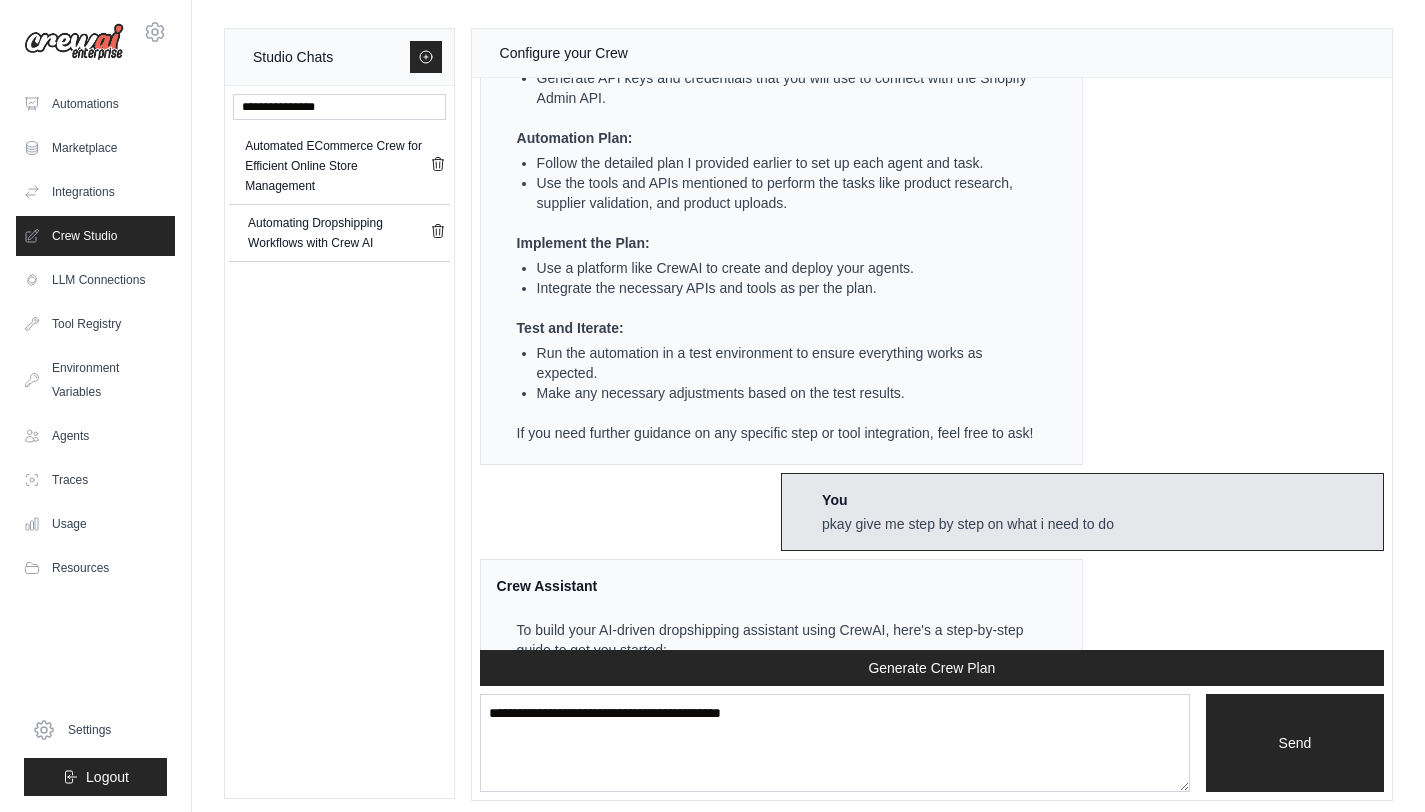 scroll, scrollTop: 7846, scrollLeft: 0, axis: vertical 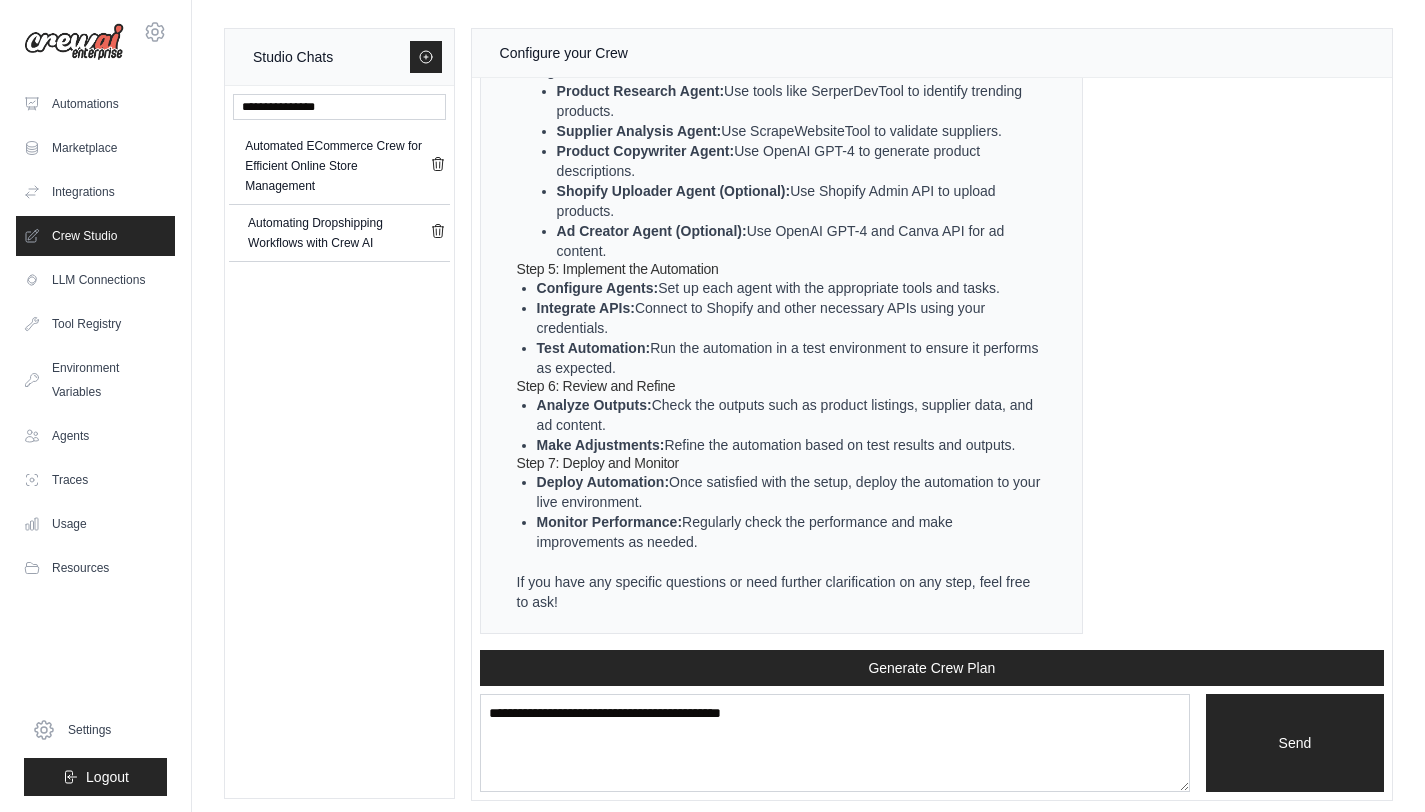 drag, startPoint x: 1104, startPoint y: 357, endPoint x: 1061, endPoint y: 349, distance: 43.737854 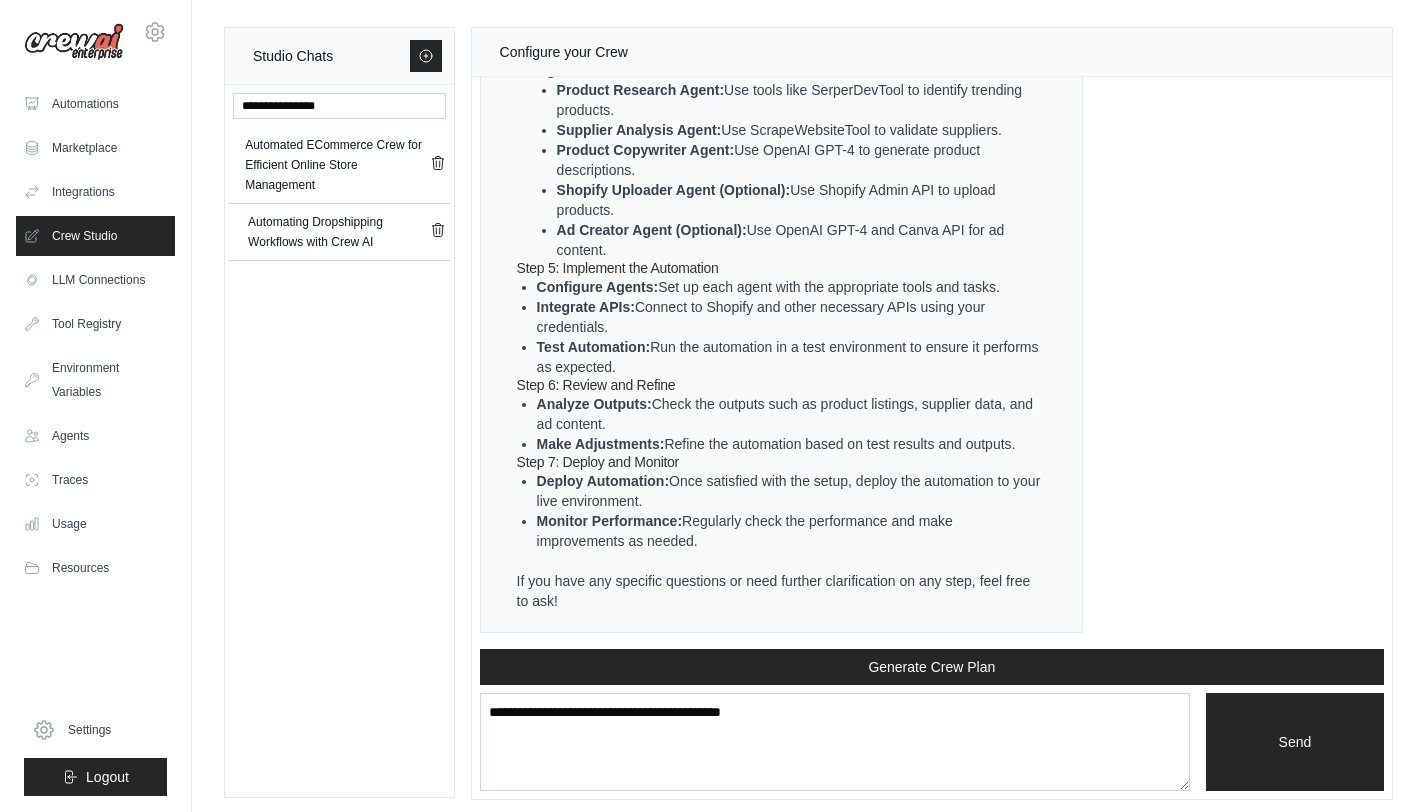 scroll, scrollTop: 0, scrollLeft: 0, axis: both 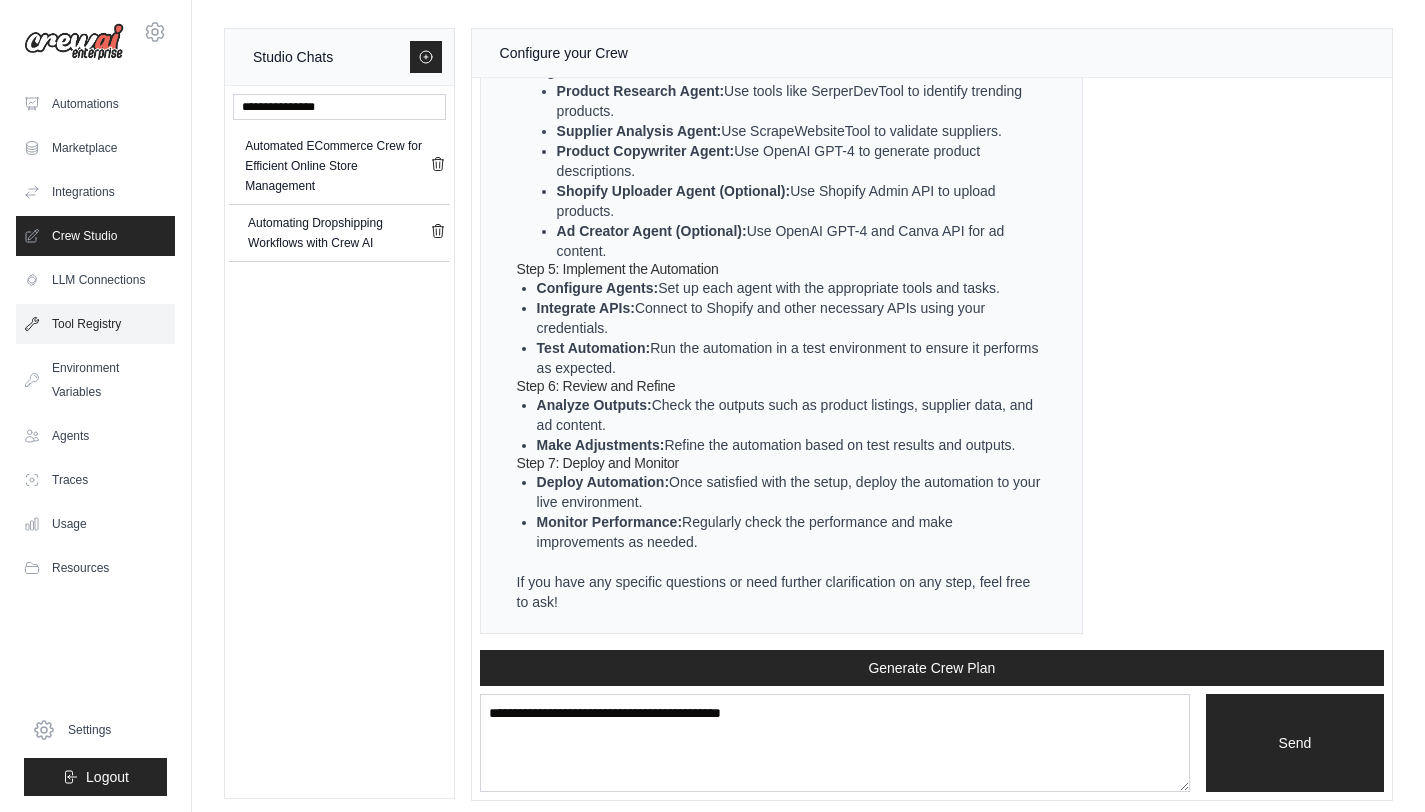 click on "Tool Registry" at bounding box center (95, 324) 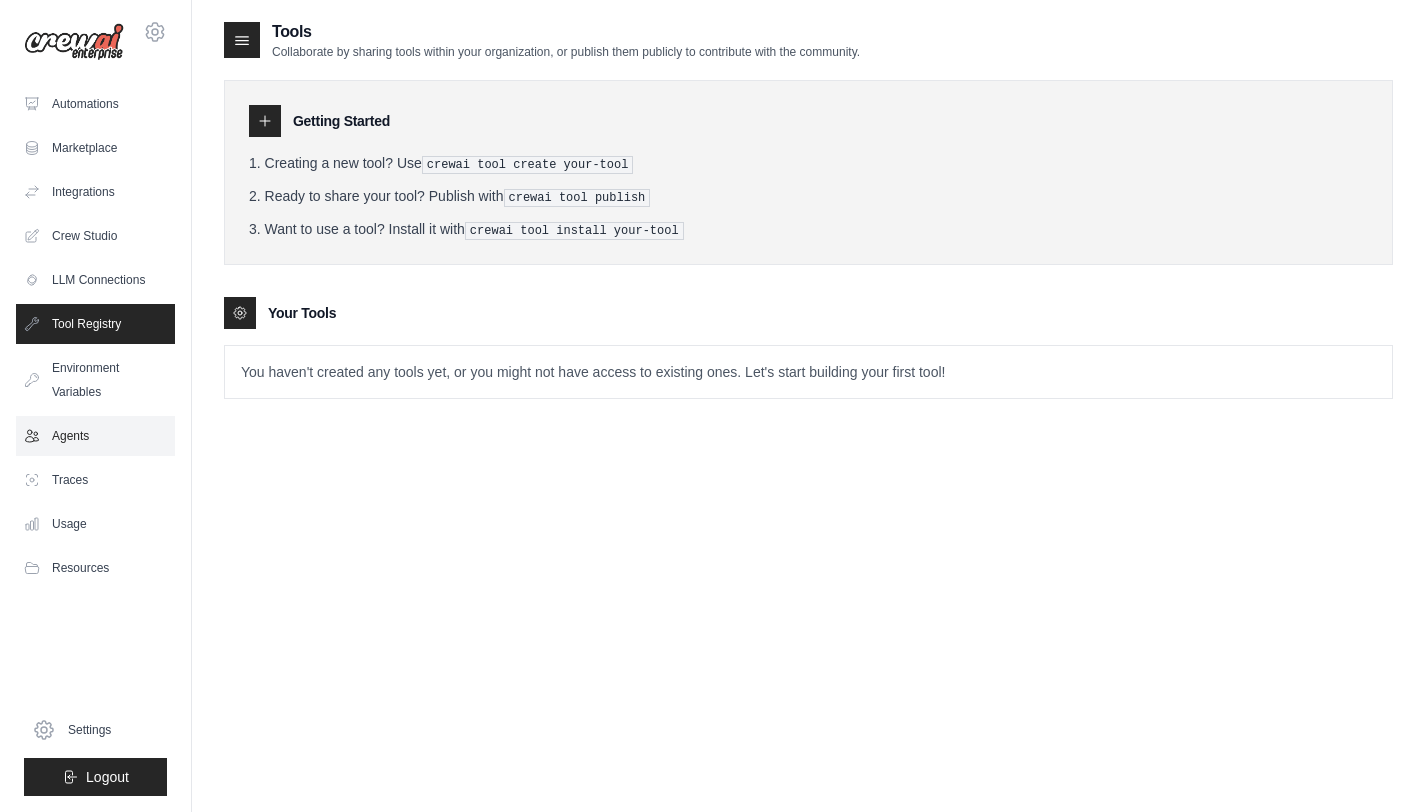 click on "Agents" at bounding box center (95, 436) 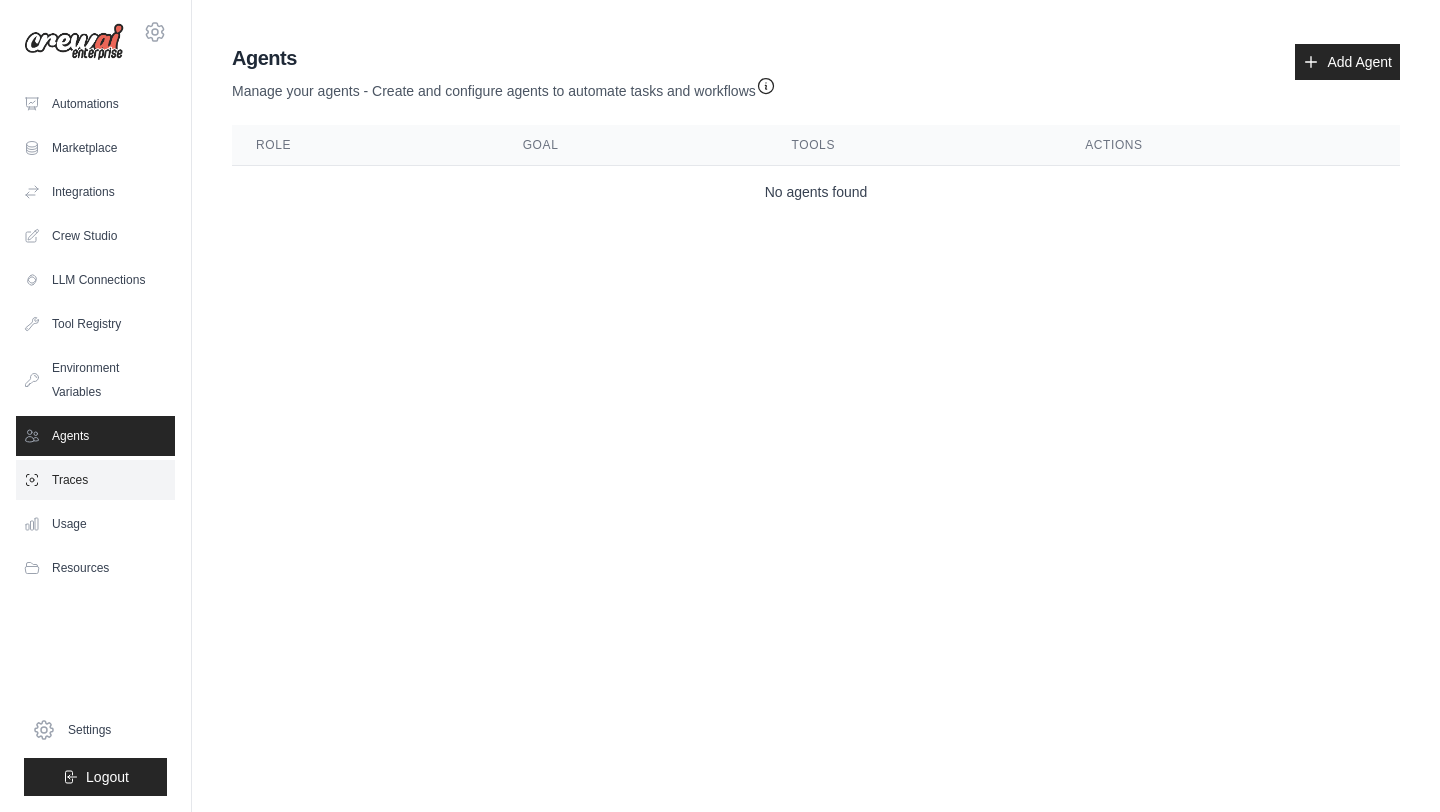 click on "Traces" at bounding box center [95, 480] 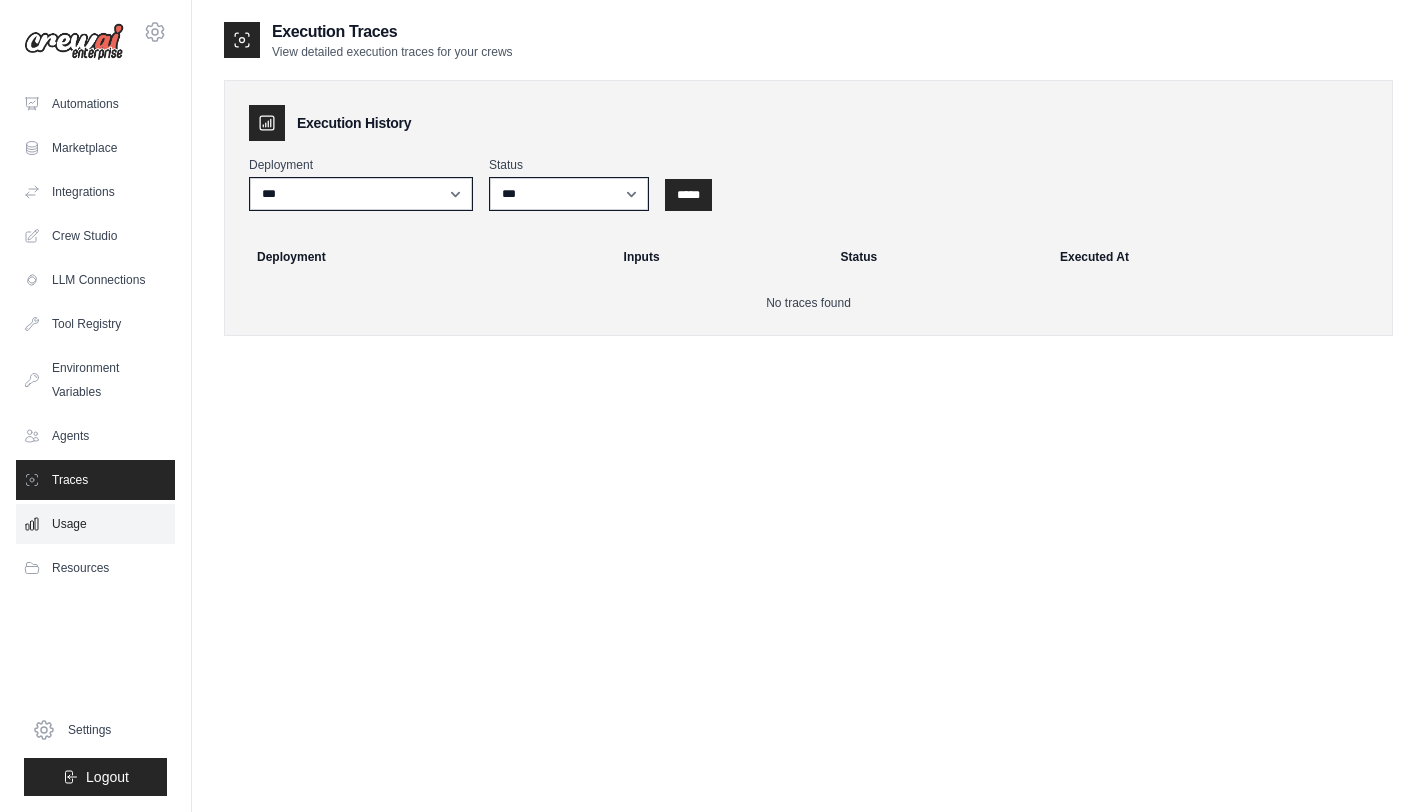 click on "Usage" at bounding box center [95, 524] 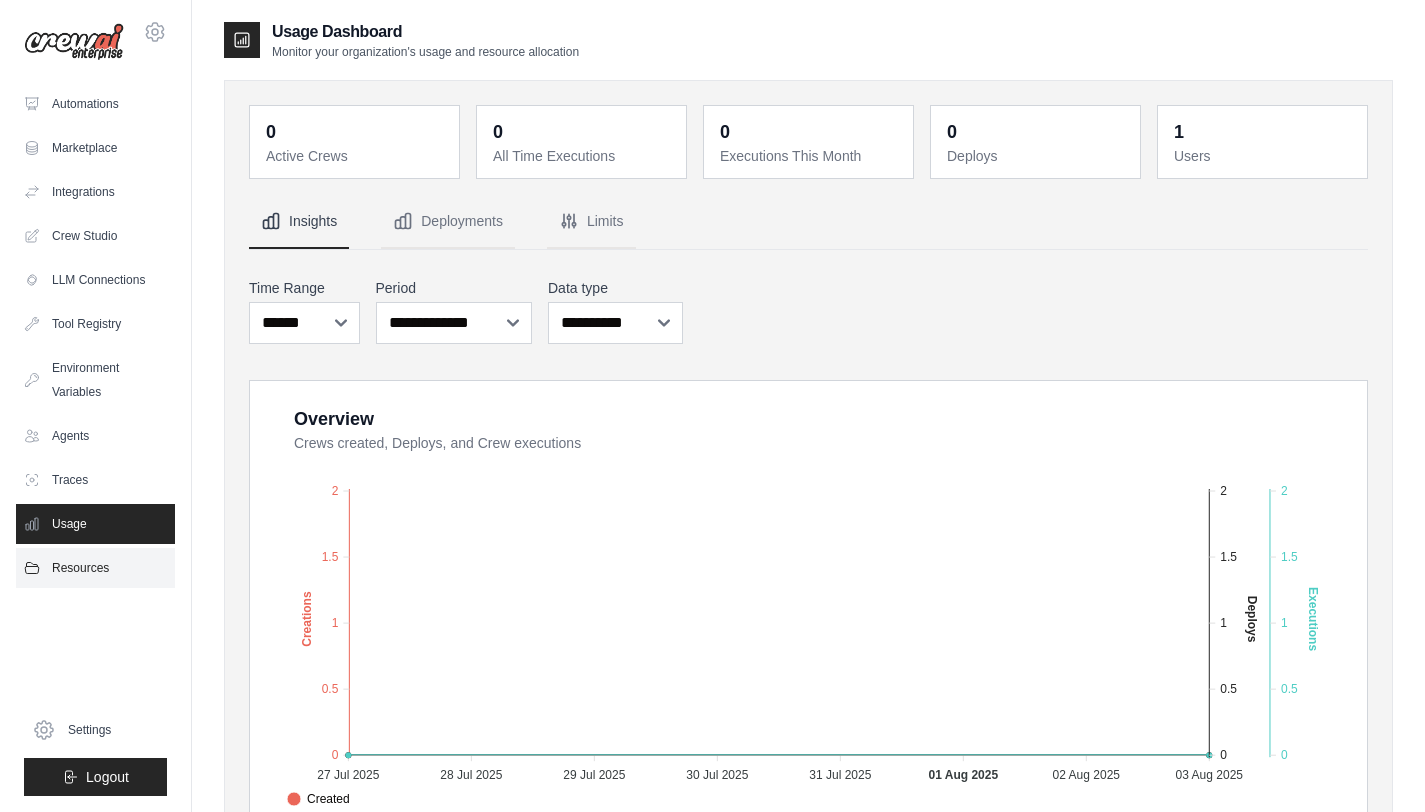 click on "Resources" at bounding box center [95, 568] 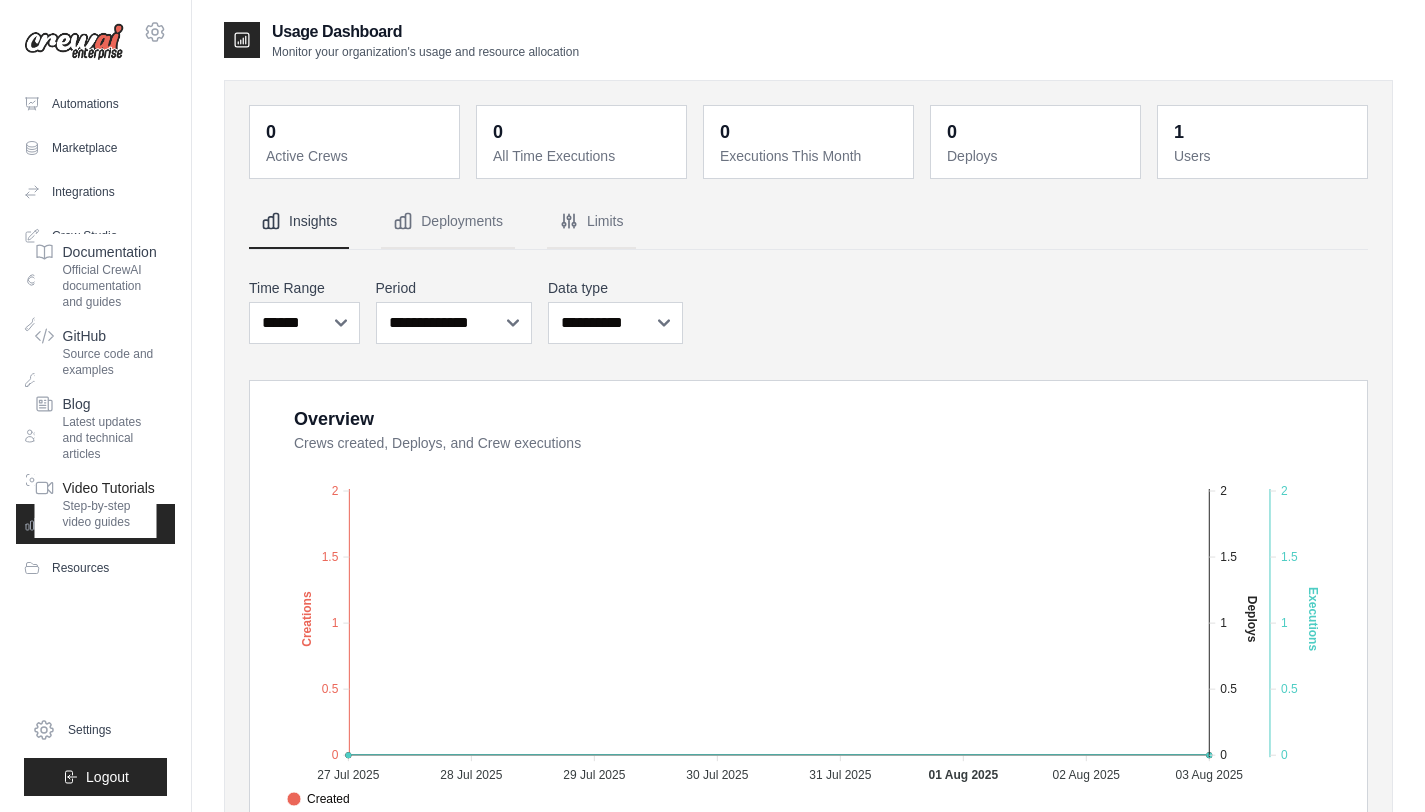 click on "Step-by-step video guides" at bounding box center (110, 514) 